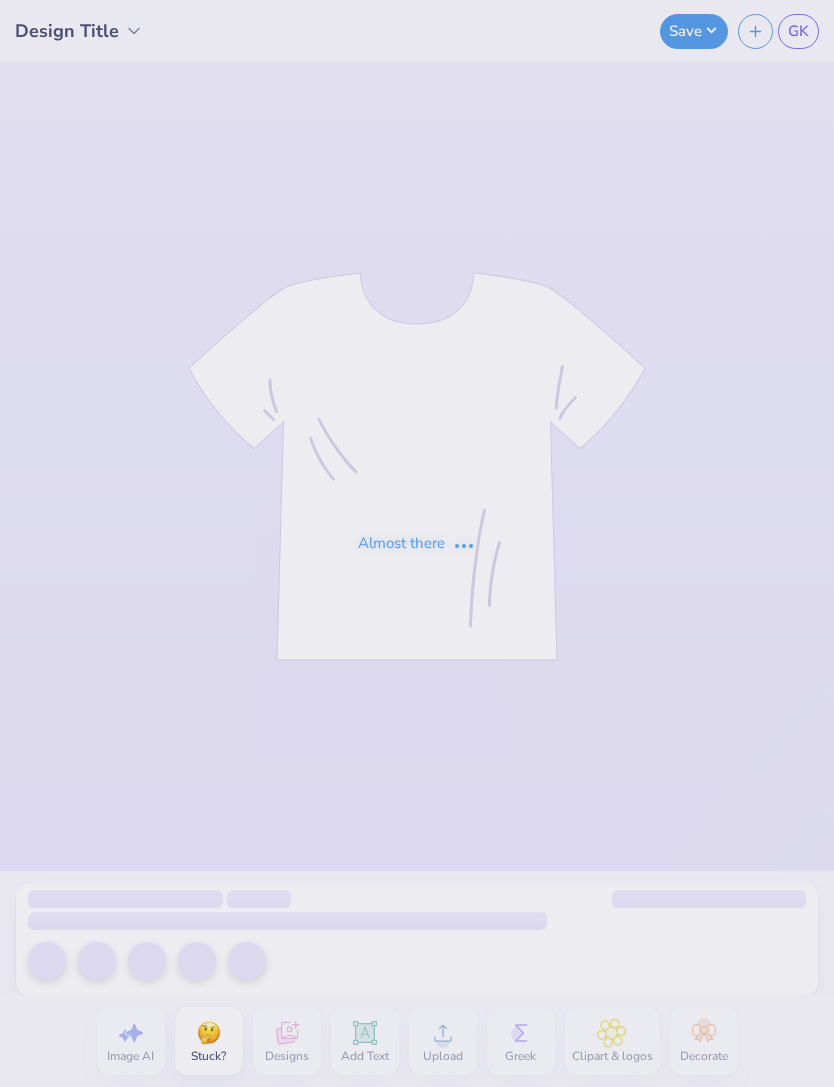 scroll, scrollTop: 0, scrollLeft: 0, axis: both 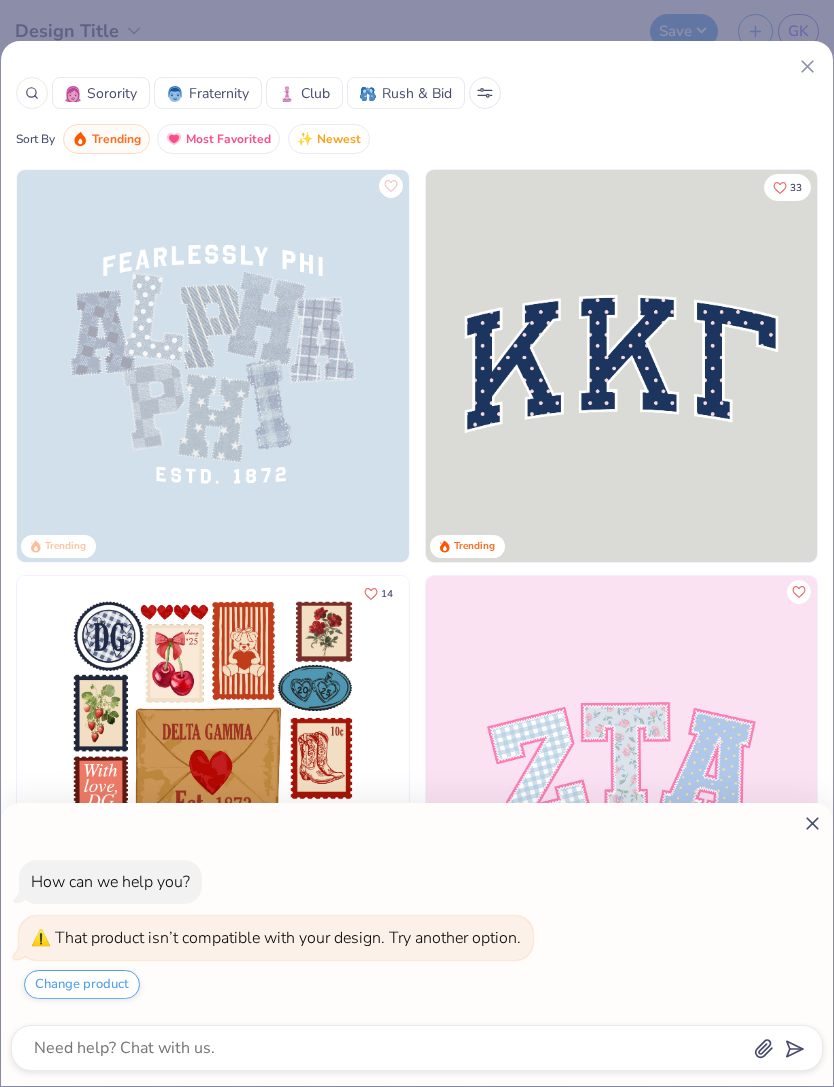 click on "How can we help you? That product isn’t compatible with your design. Try another option. Change product" at bounding box center [417, 543] 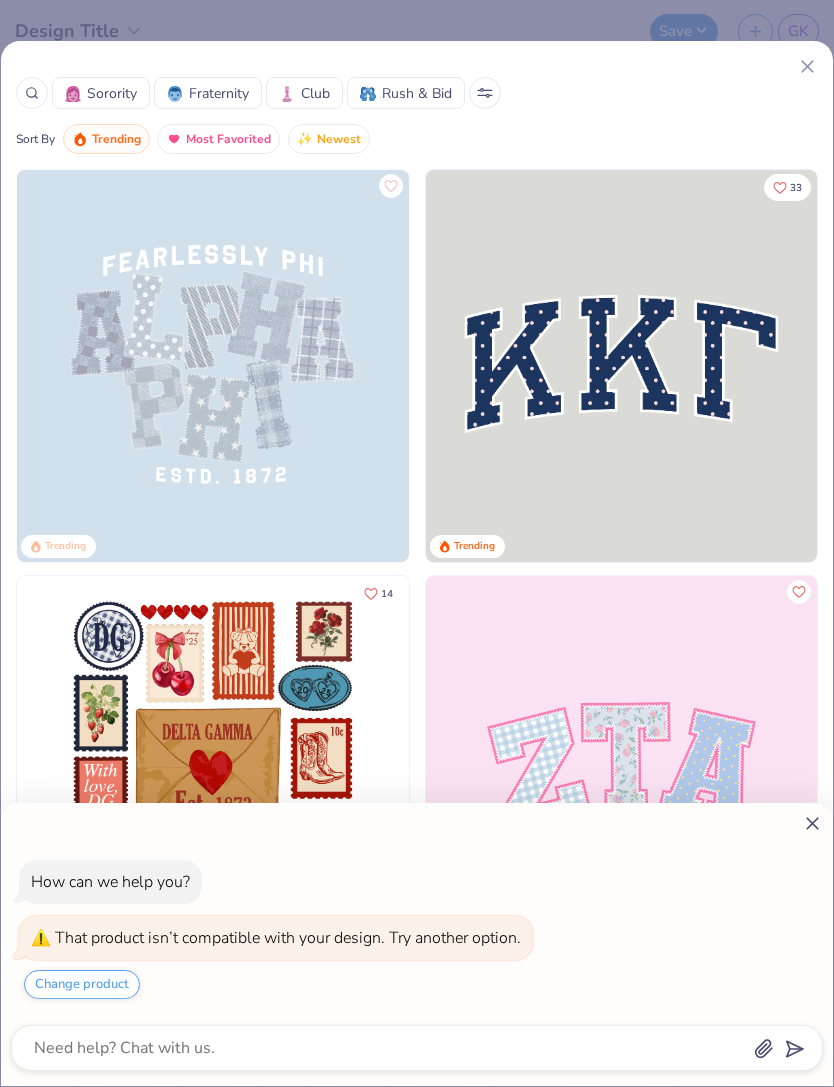 type on "x" 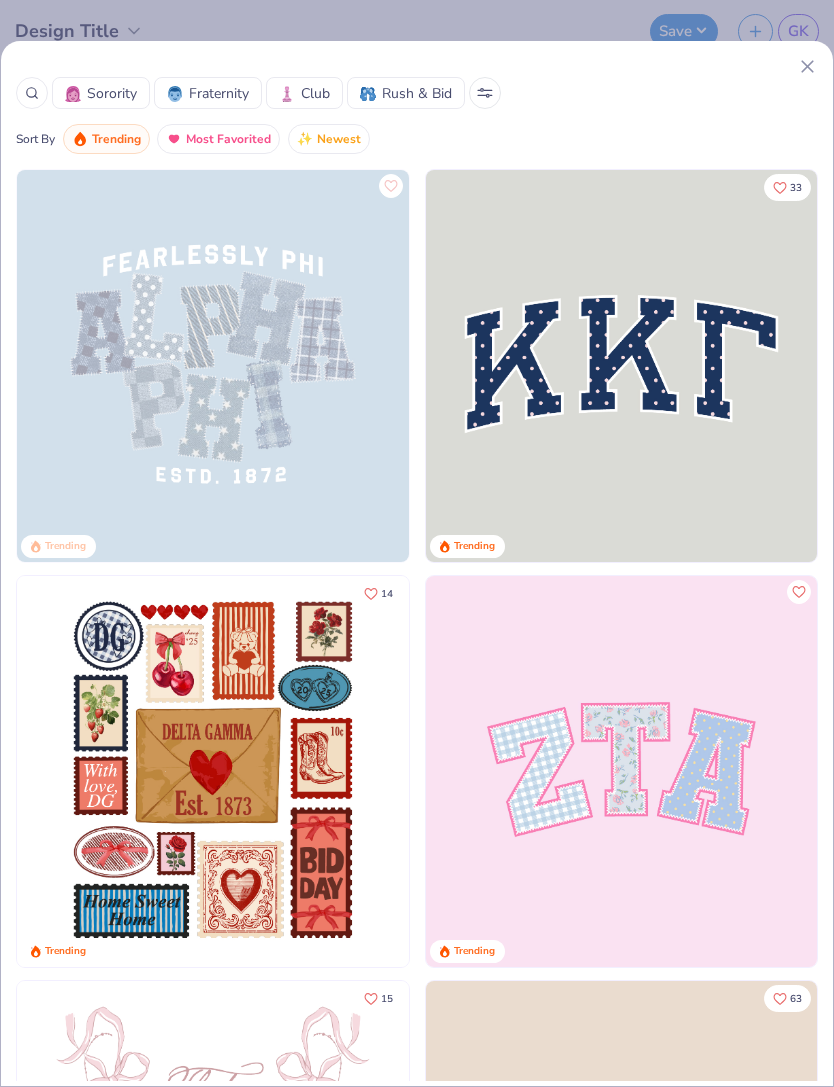 click 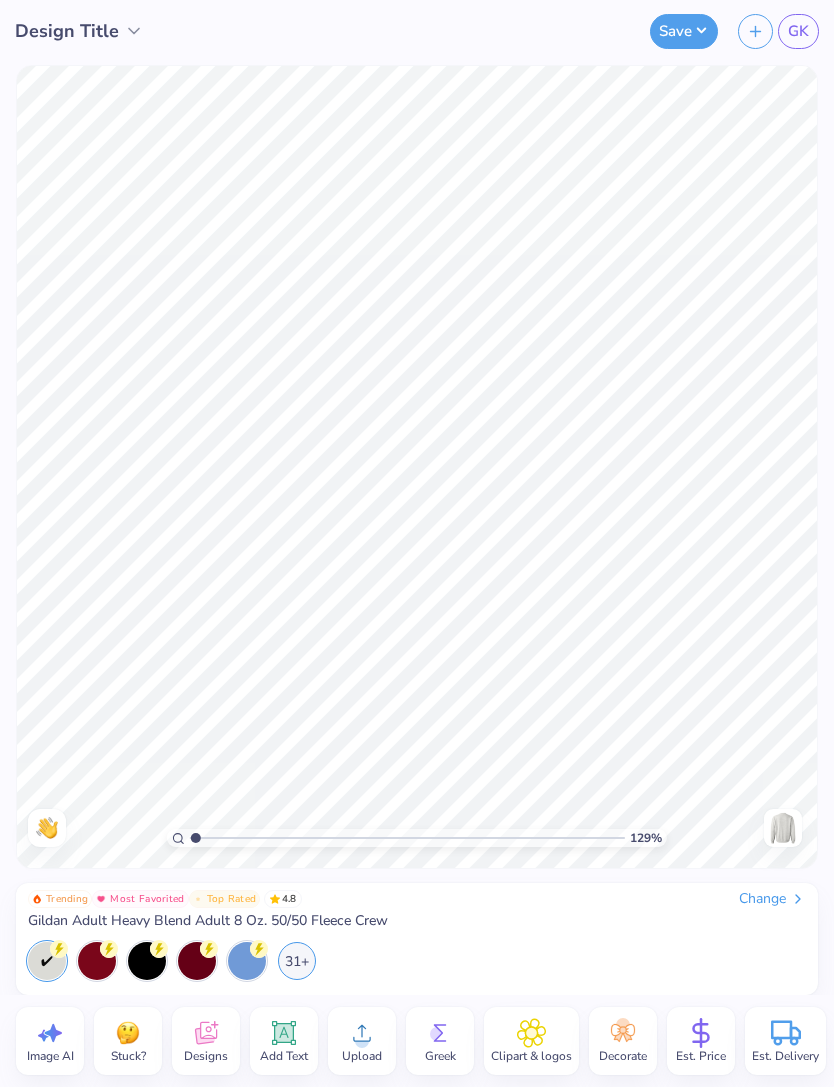type on "1" 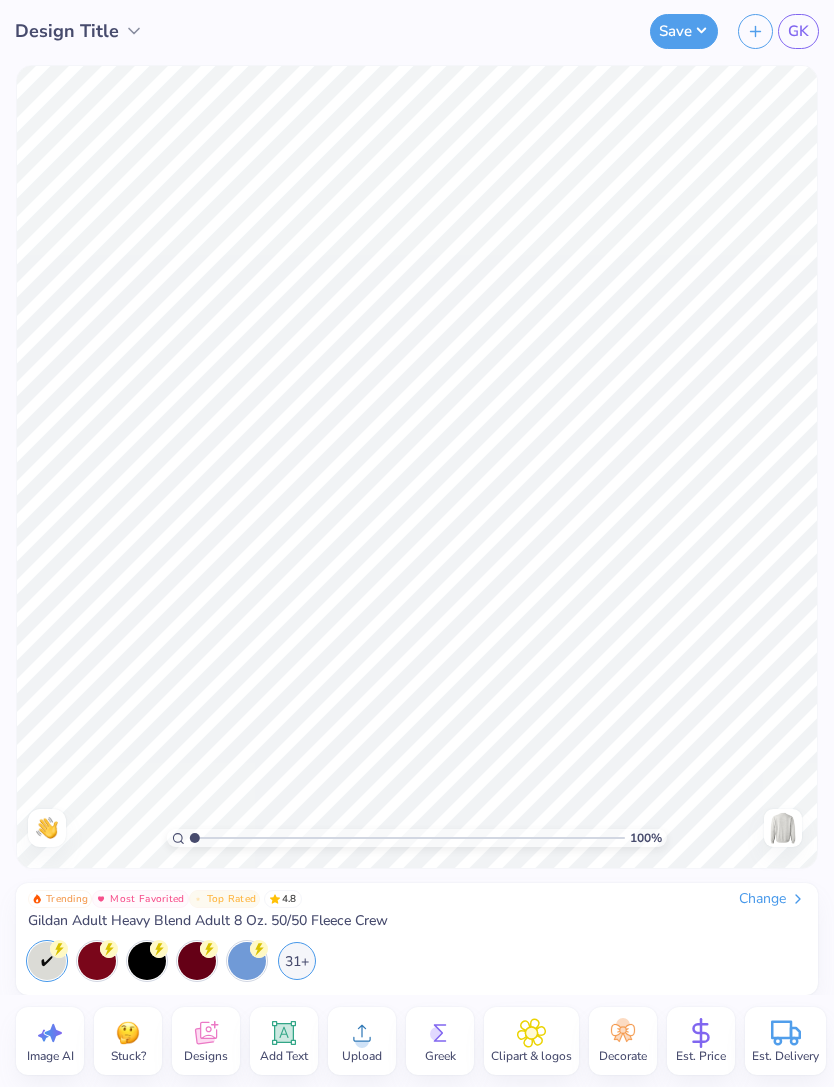click at bounding box center (783, 828) 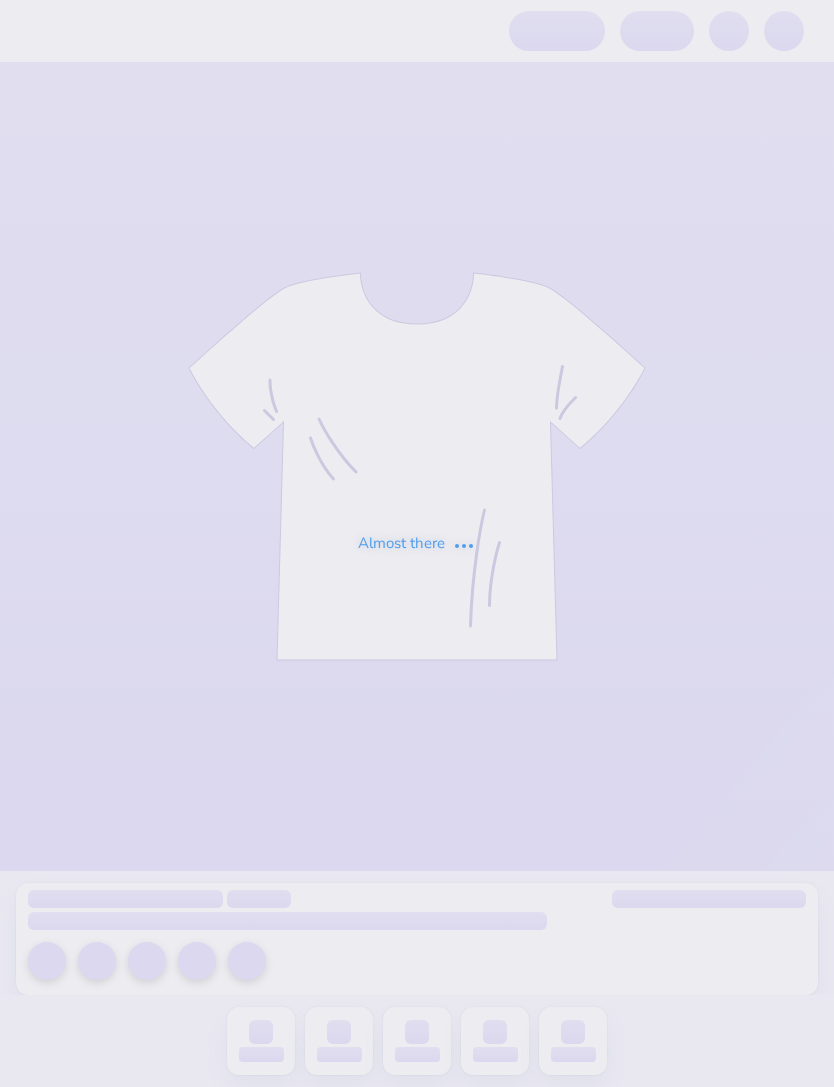 scroll, scrollTop: 0, scrollLeft: 0, axis: both 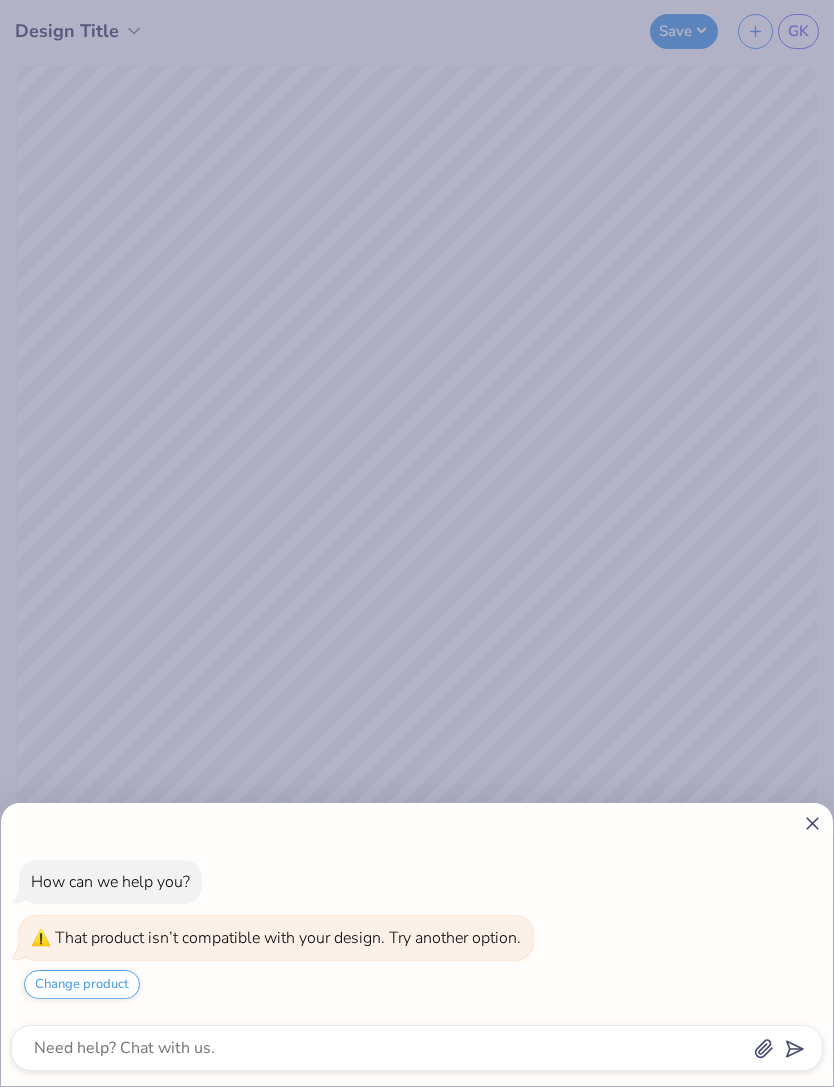 click on "Change product" at bounding box center [82, 984] 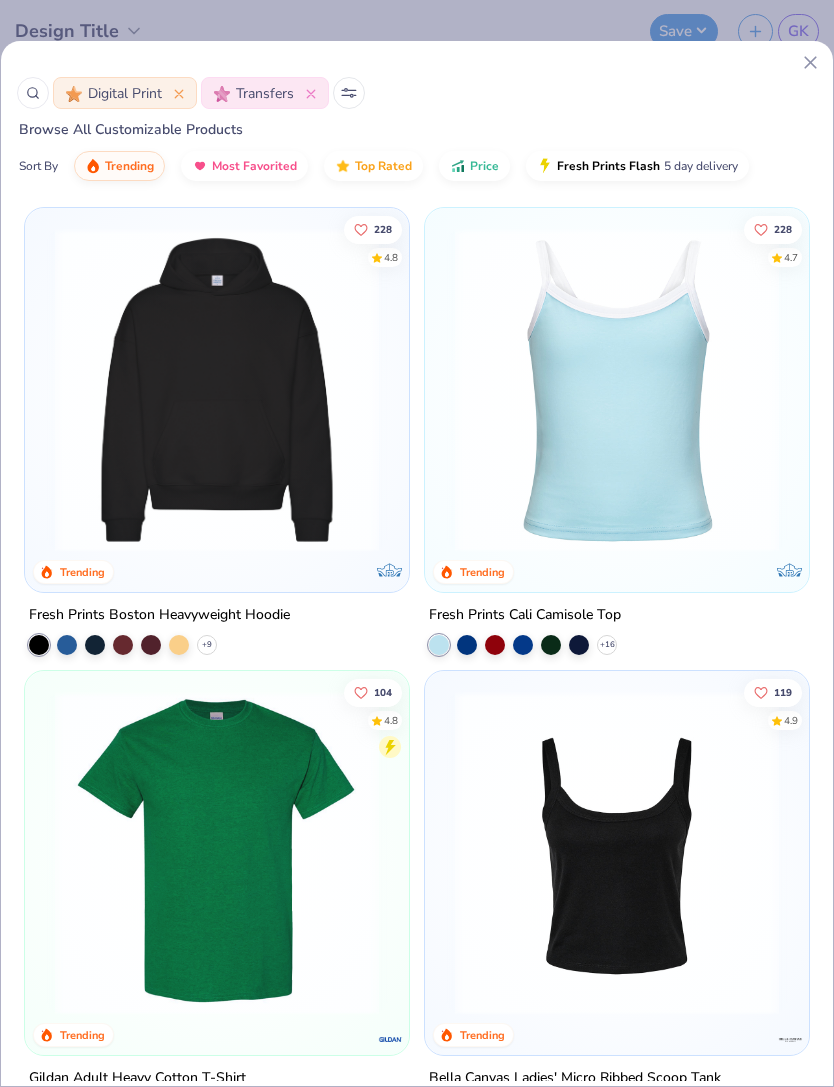 click at bounding box center [217, 390] 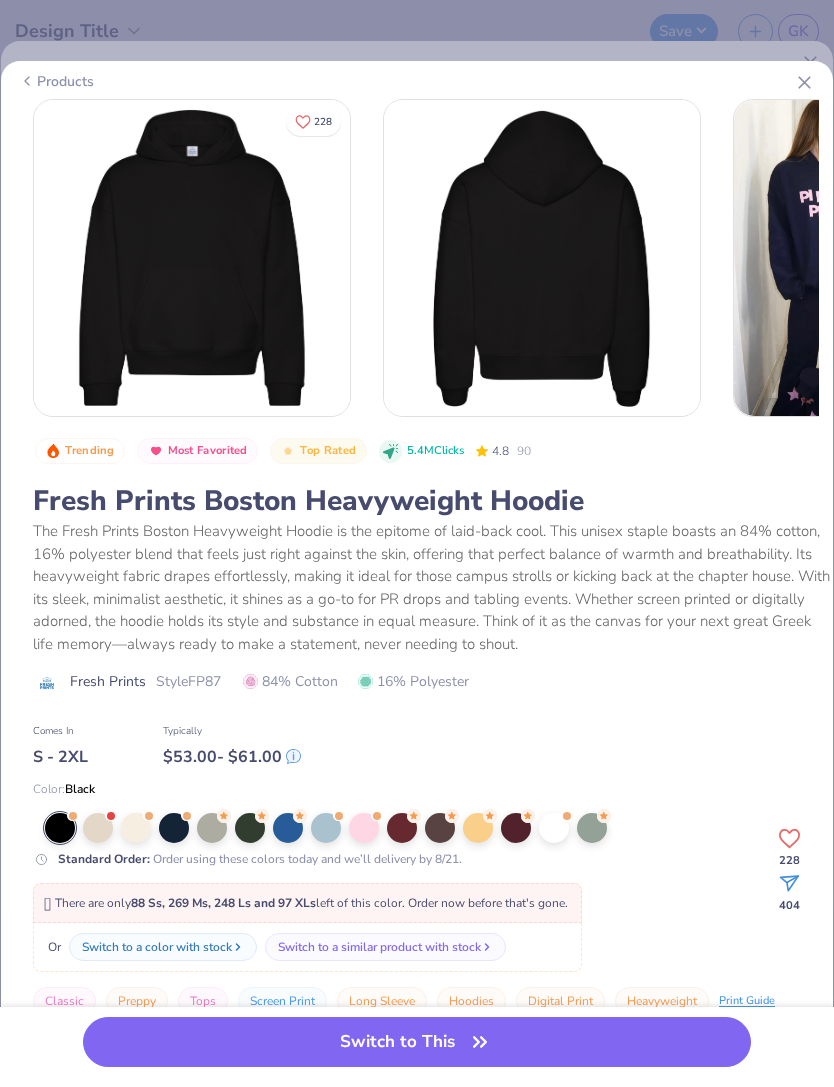 click on "Switch to This" at bounding box center [416, 1042] 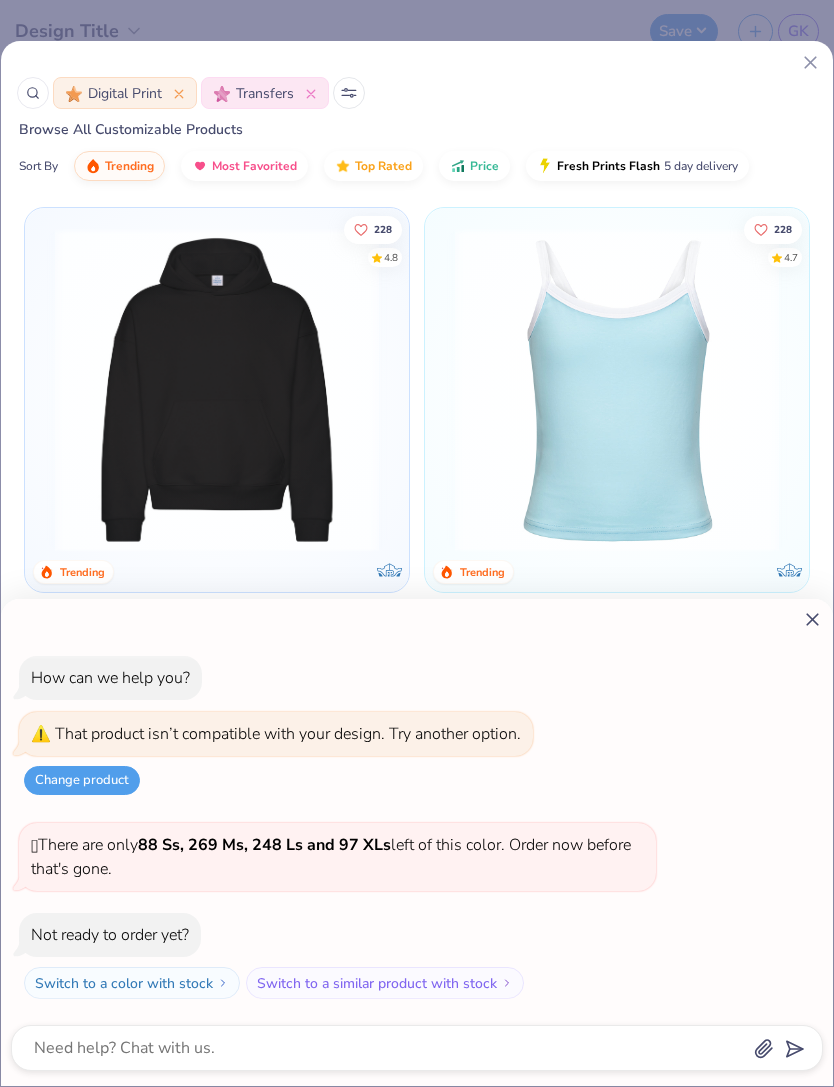 click on "Switch to a similar product with stock" at bounding box center [385, 983] 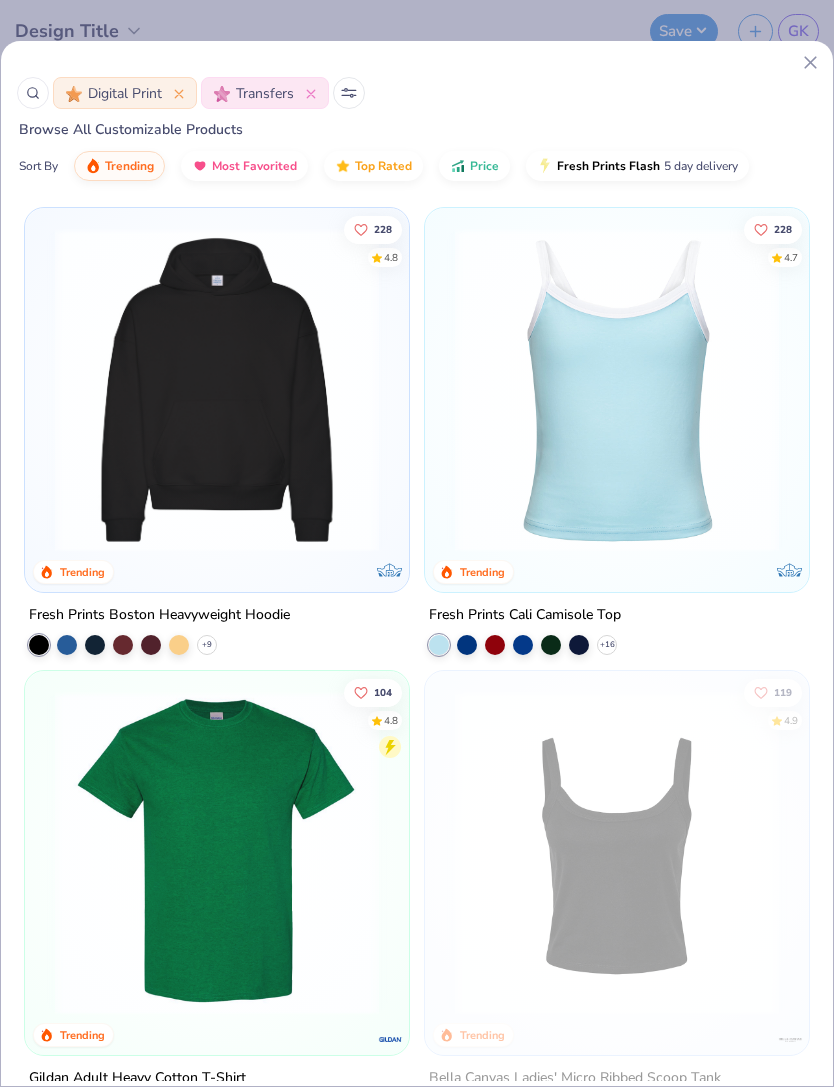 type on "x" 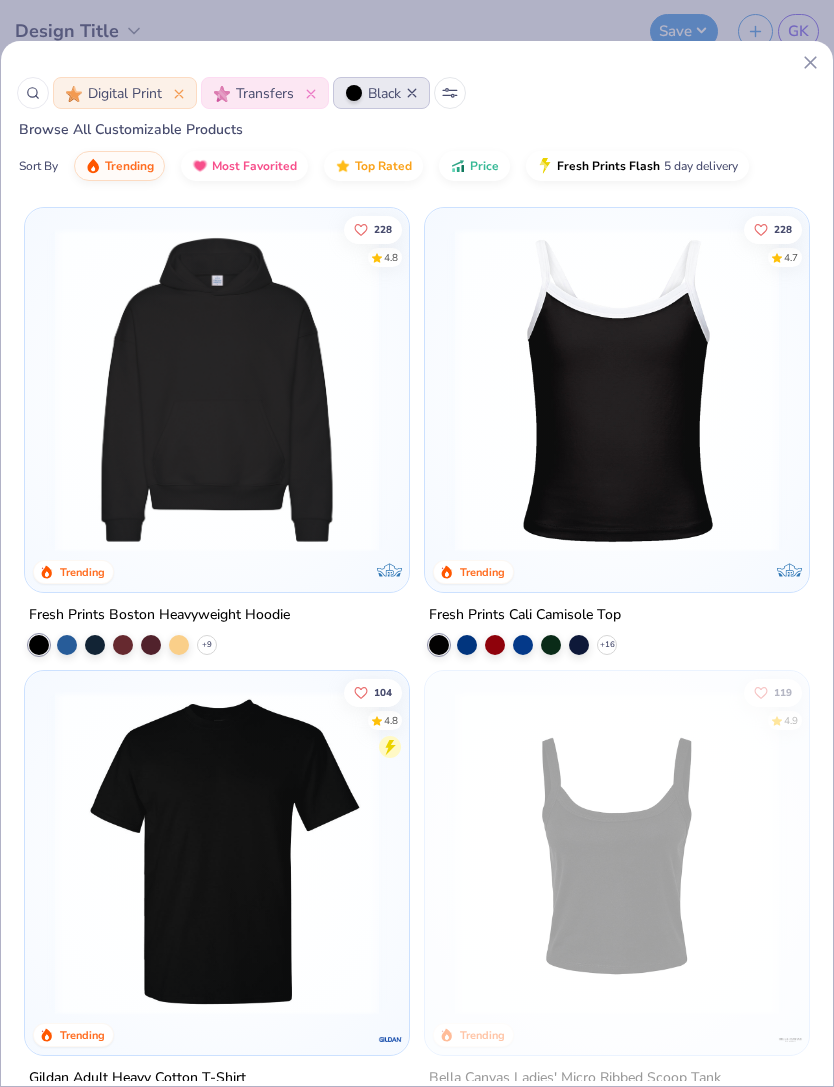 click at bounding box center [217, 390] 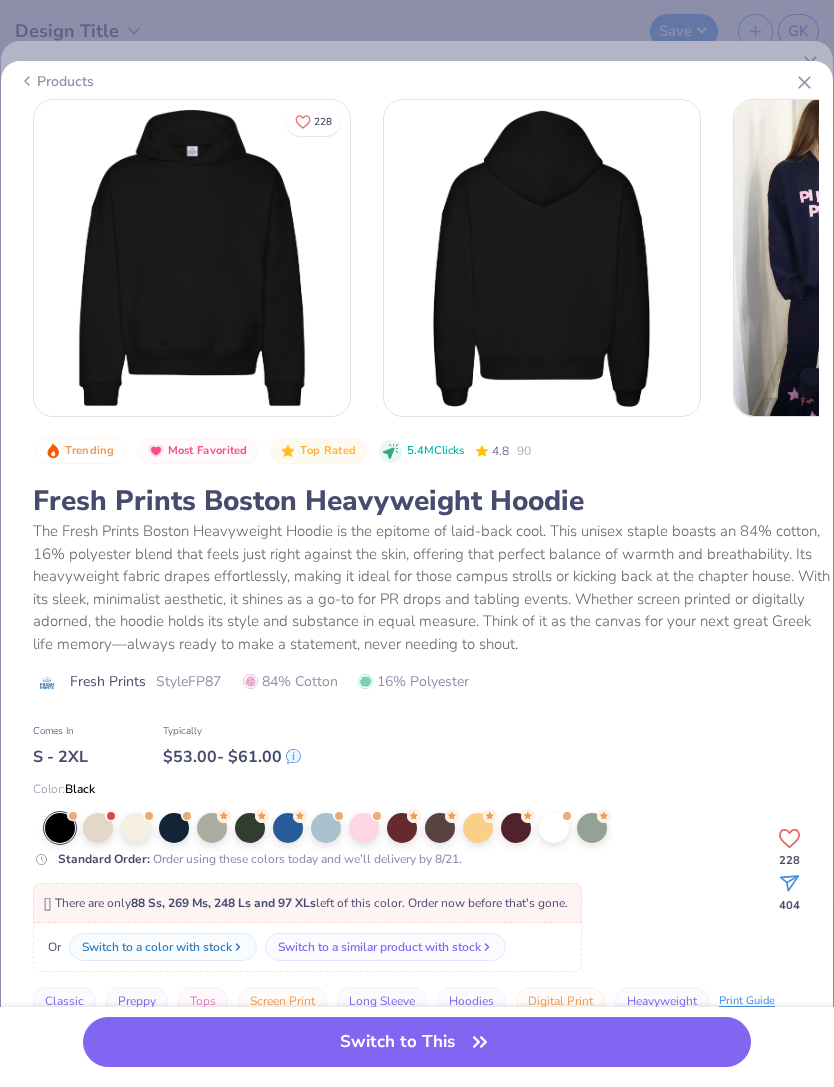click on "Switch to This" at bounding box center (416, 1042) 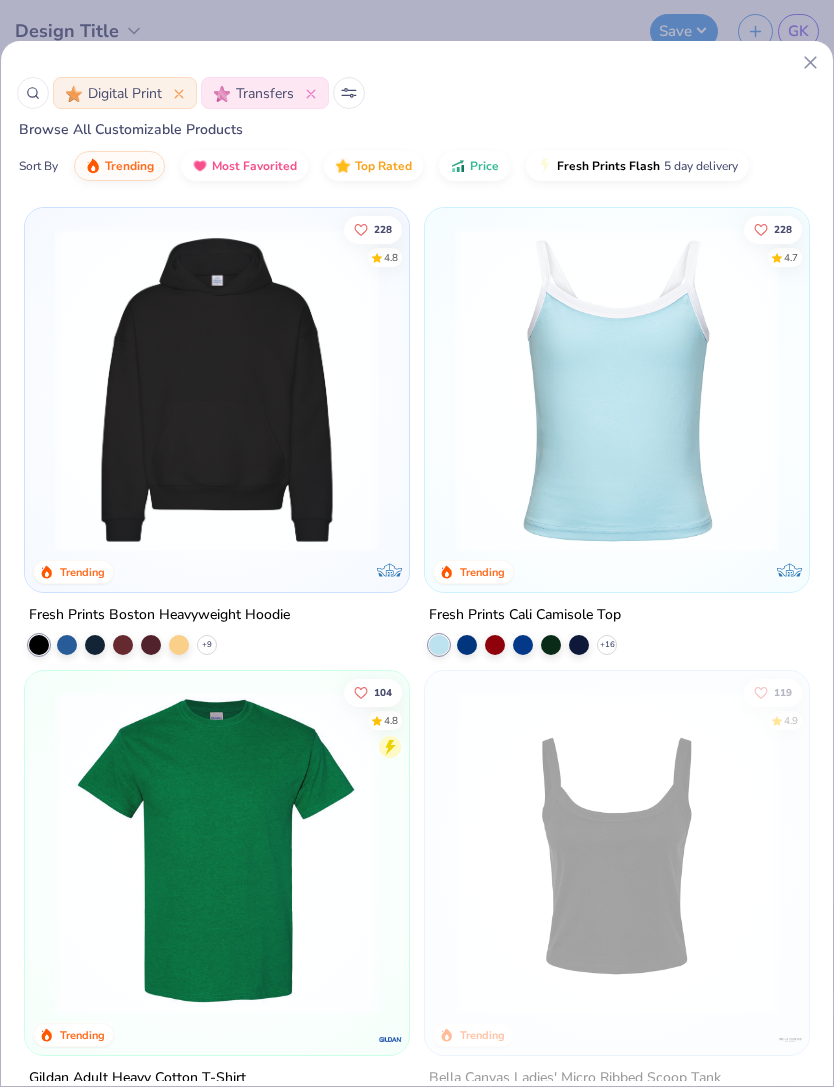 click at bounding box center (217, 390) 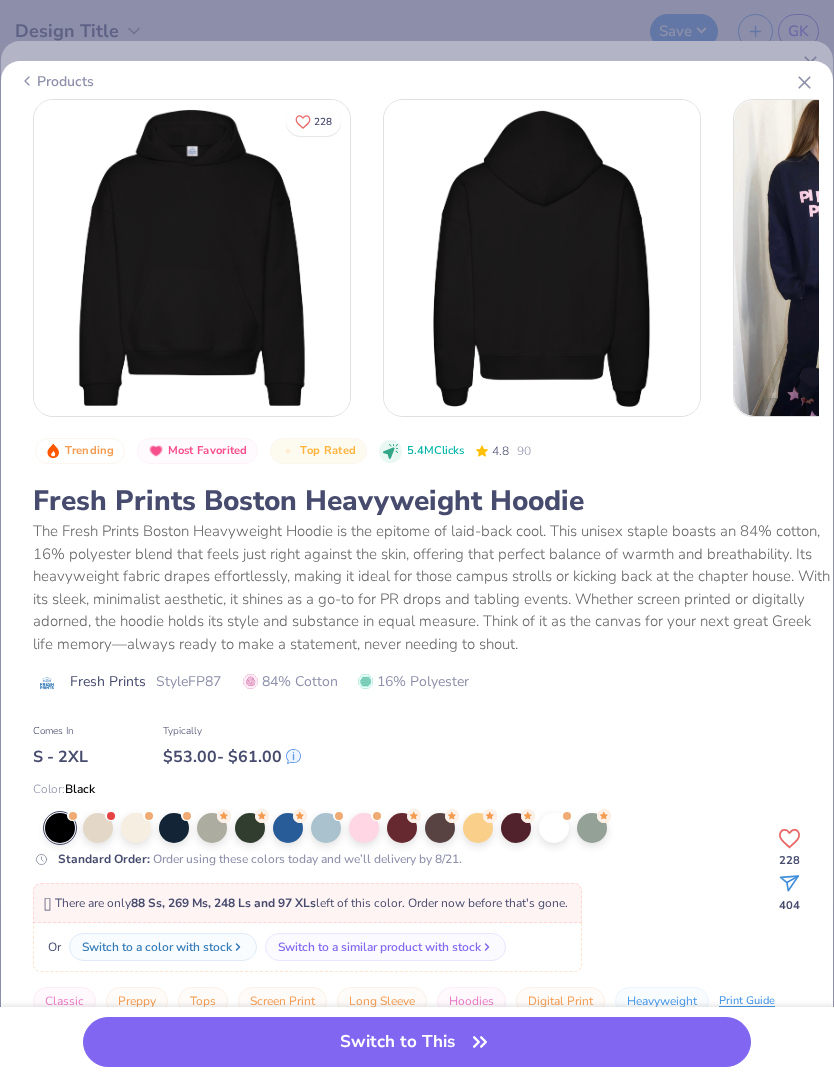 click on "Switch to This" at bounding box center (416, 1042) 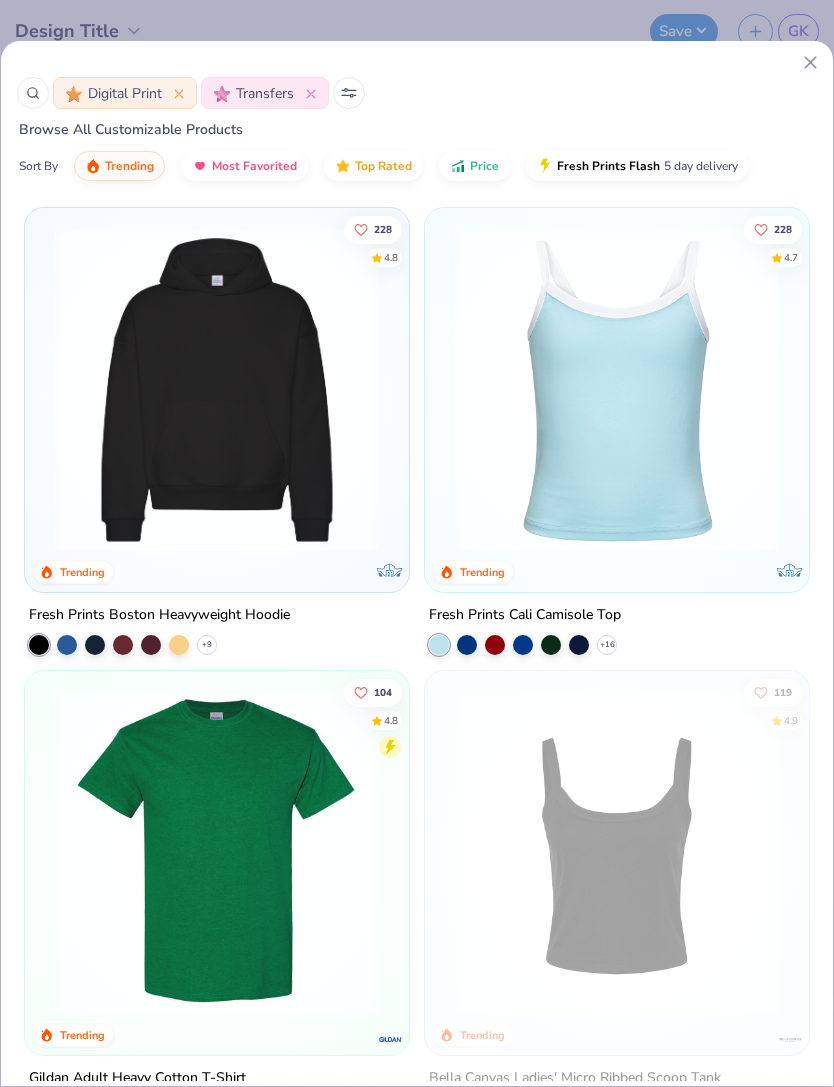 scroll, scrollTop: 0, scrollLeft: 0, axis: both 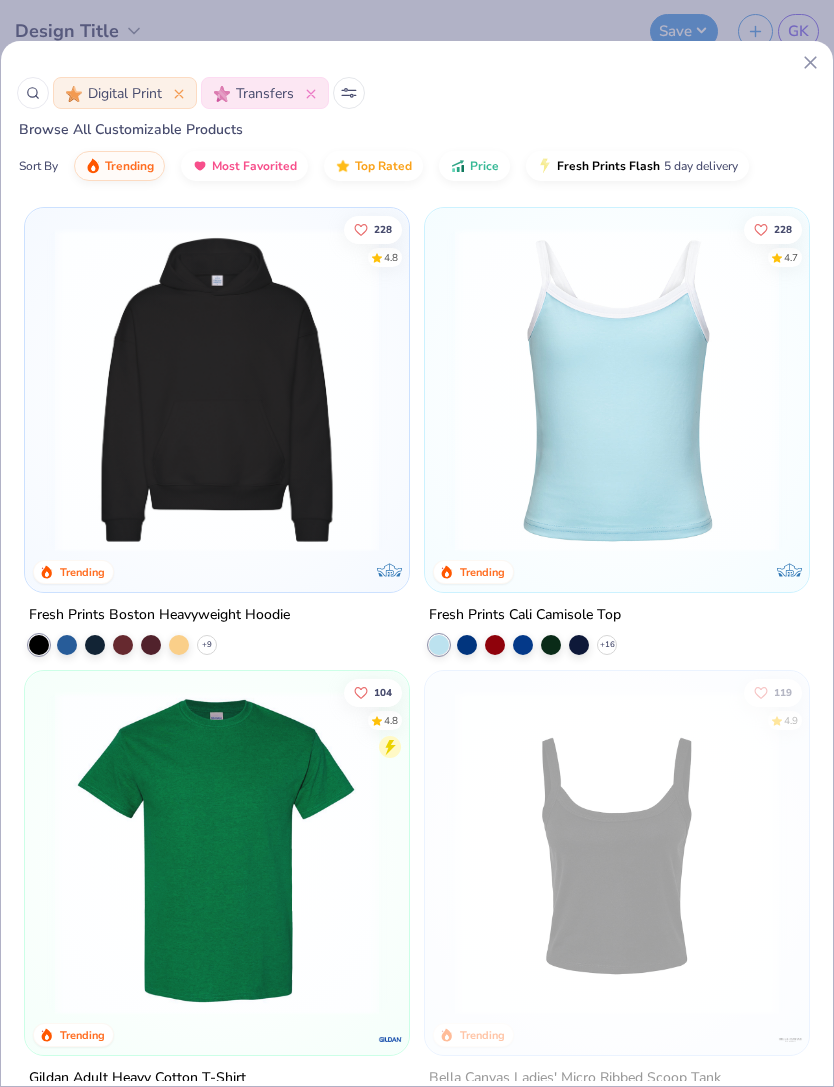 click on "Digital Print Transfers Browse All Customizable Products Sort By Trending Most Favorited Top Rated Price Fresh Prints Flash 5 day delivery 228 4.8 Trending Exclusive Fresh Prints Boston Heavyweight Hoodie + 9 228 4.7 Trending Exclusive Fresh Prints Cali Camisole Top + 16 104 4.8 Trending Gildan Adult Heavy Cotton T-Shirt + 44 119 4.9 Trending Bella Canvas Ladies' Micro Ribbed Scoop Tank 153 4.7 Trending Exclusive Fresh Prints San Diego Open Heavyweight Sweatpants + 10 79 4.8 Trending Exclusive Fresh Prints Miami Heavyweight Shorts + 10 261 4.8 Trending Exclusive Fresh Prints Sydney Square Neck Tank Top + 14 125 4.9 Trending Exclusive Fresh Prints Sunset Blvd Ribbed Scoop Tank Top + 6" at bounding box center (417, 563) 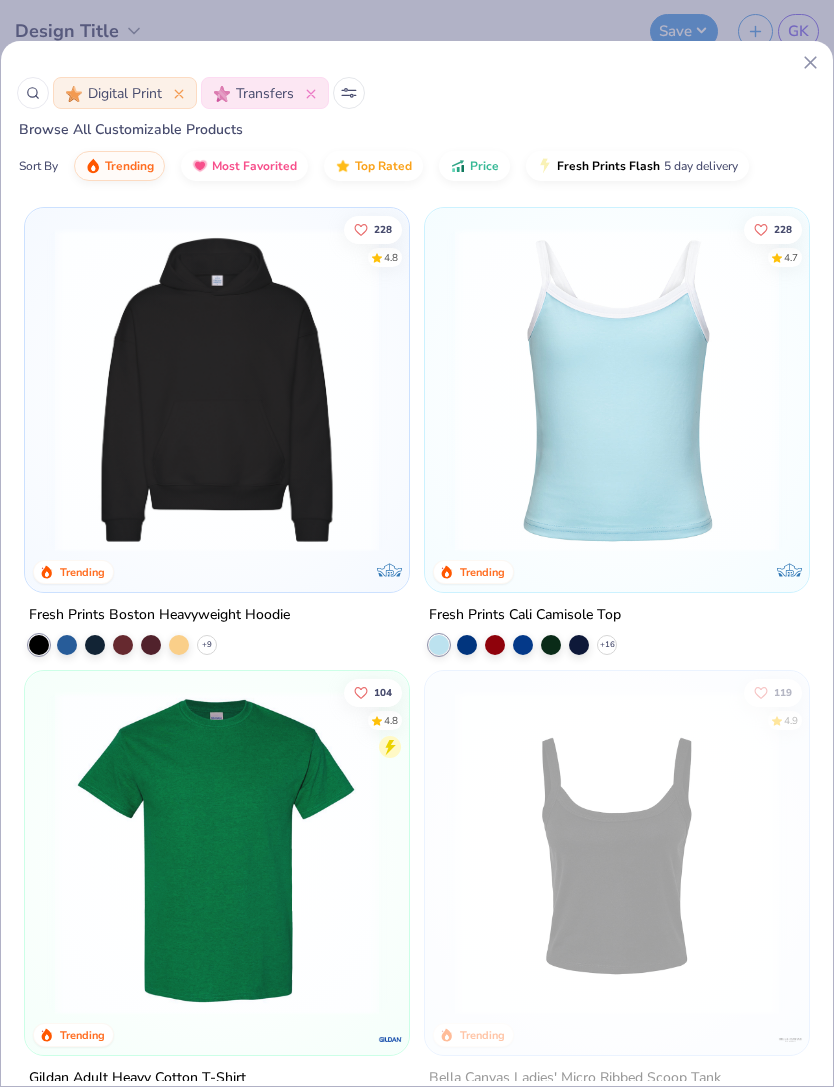 click 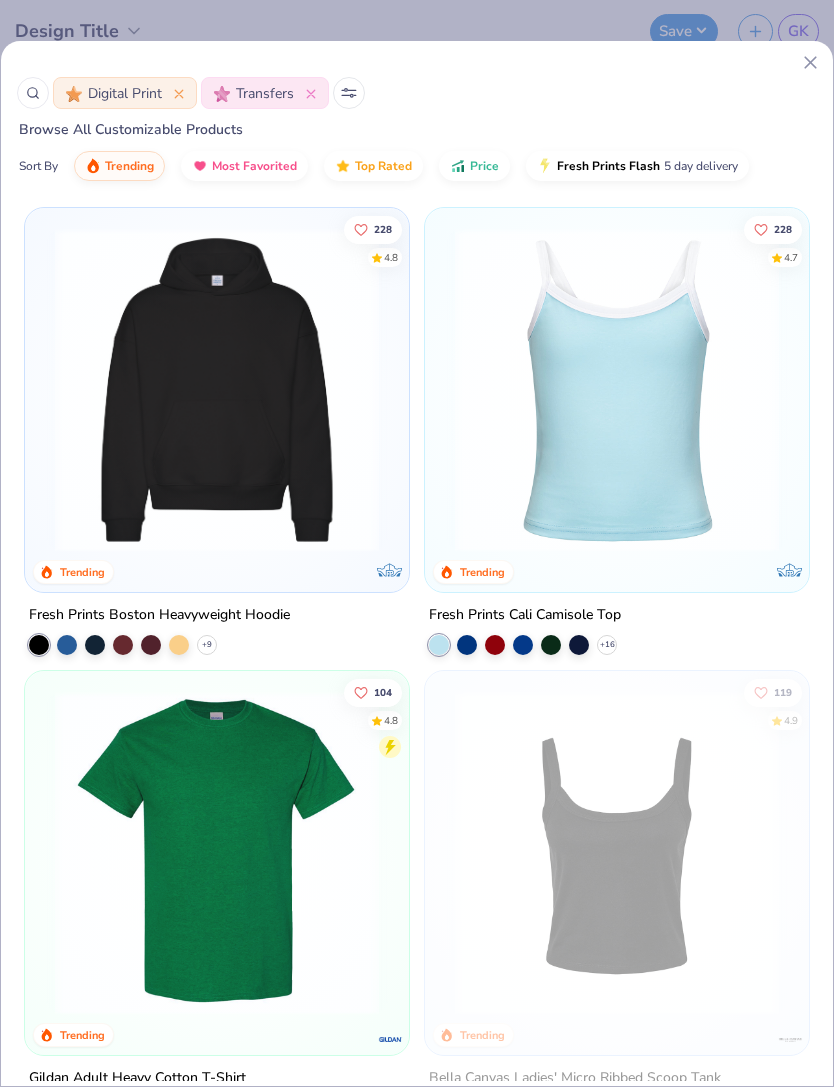 click 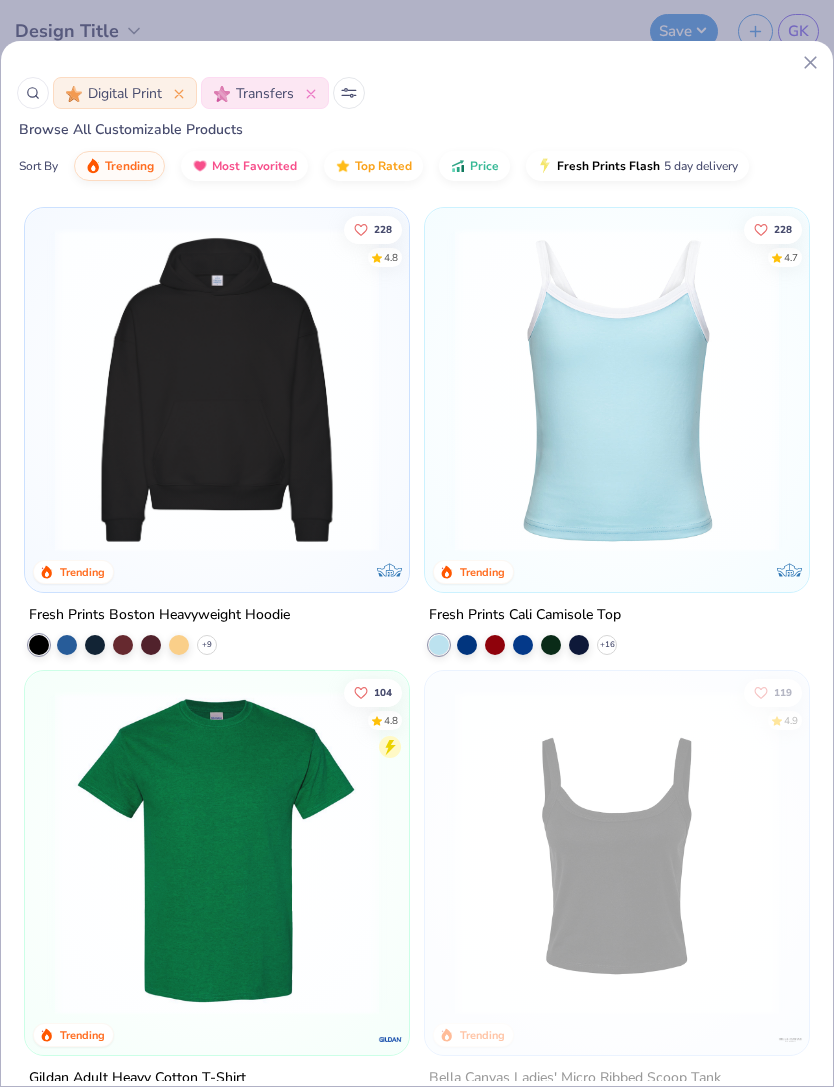 click on "Digital Print Transfers" at bounding box center (417, 93) 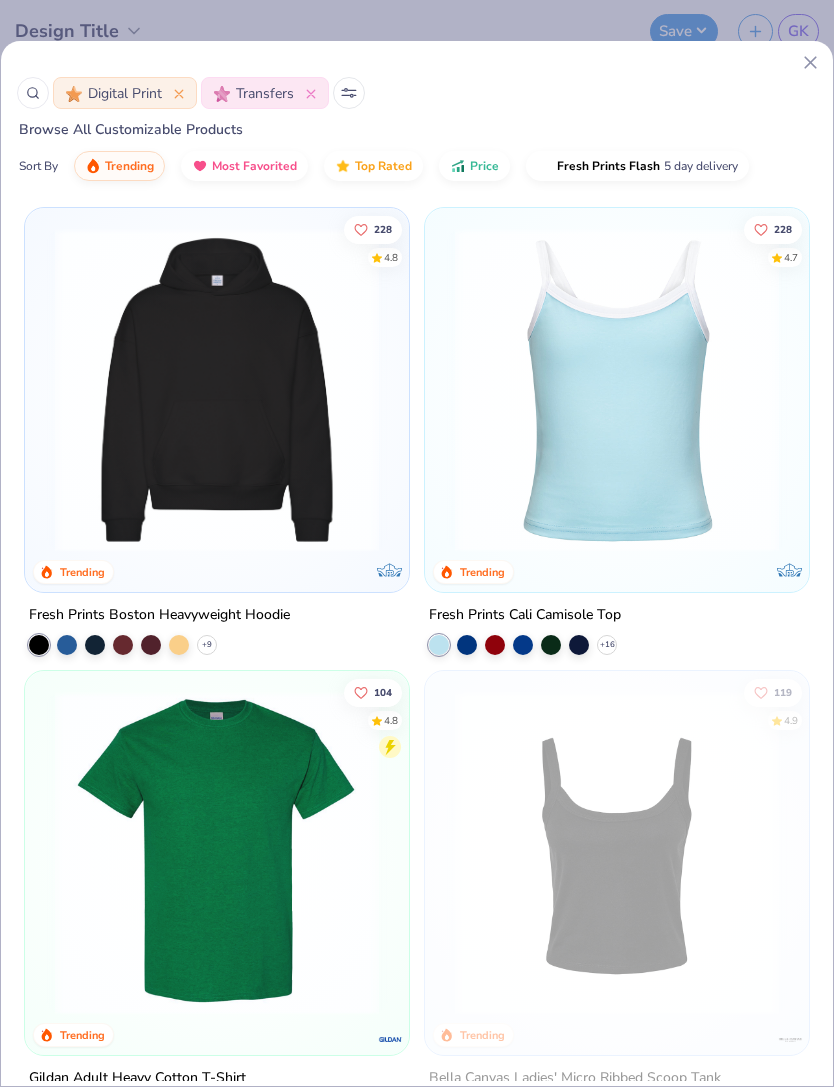click 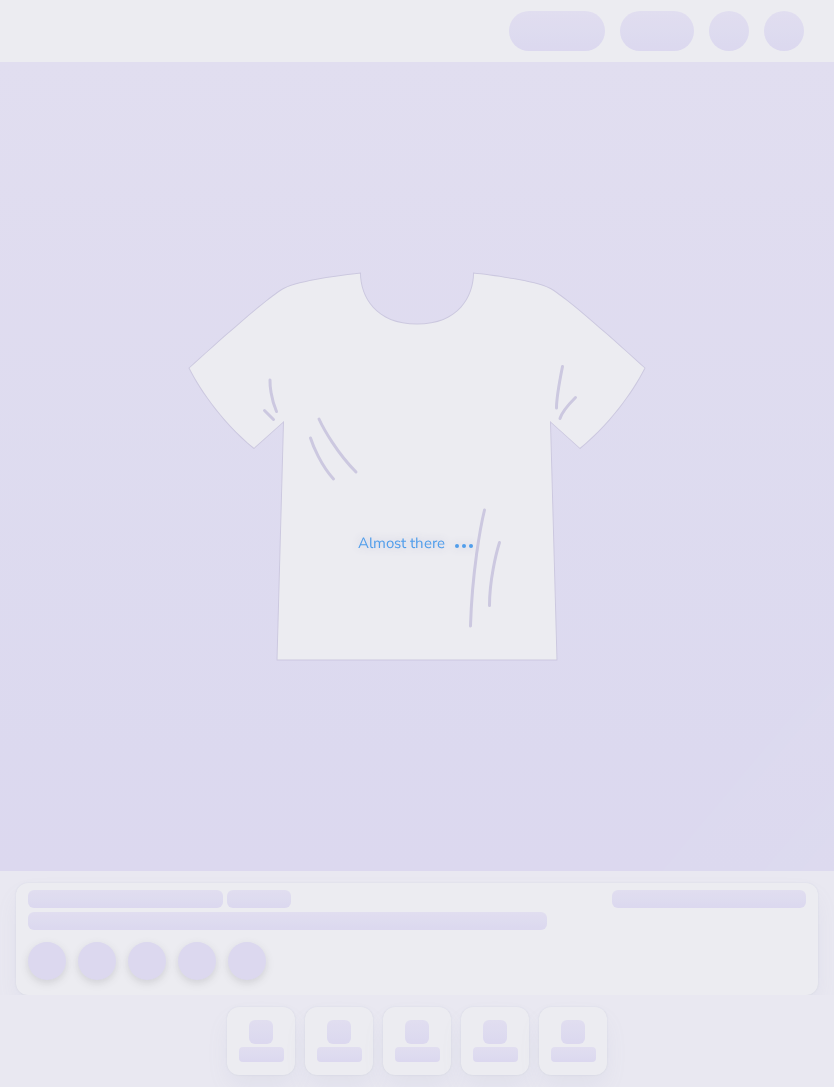 scroll, scrollTop: 0, scrollLeft: 0, axis: both 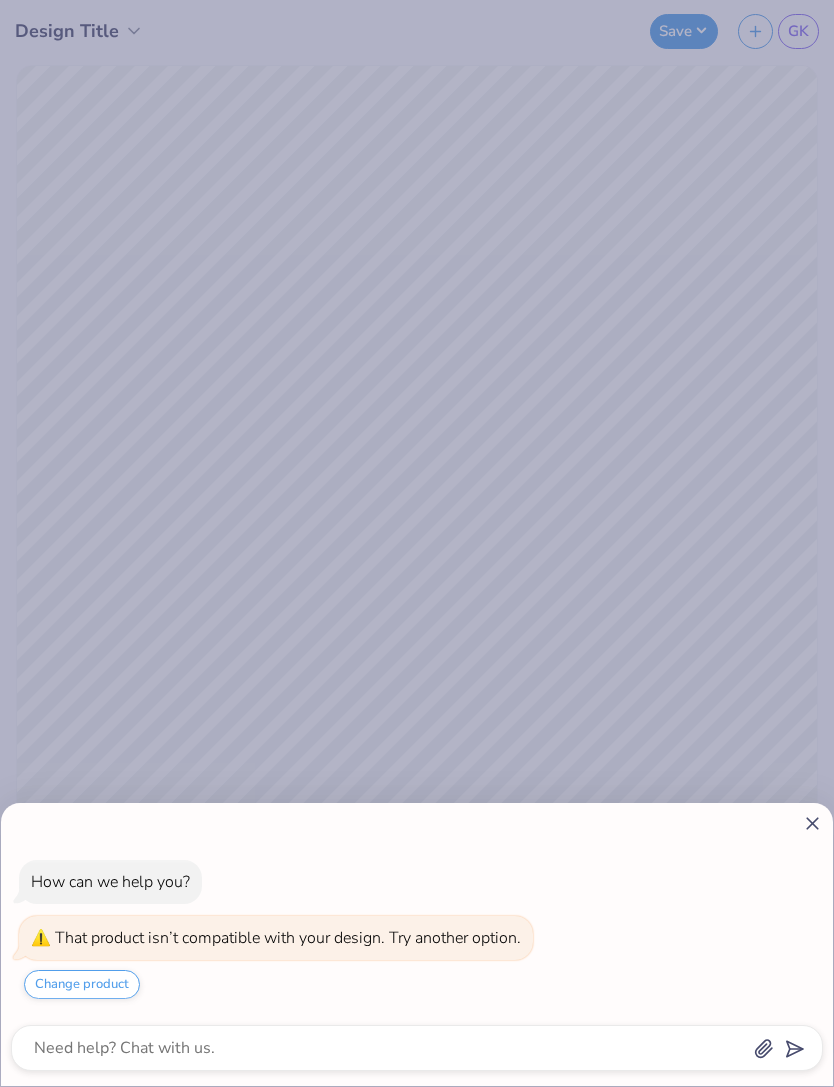 click on "Change product" at bounding box center [82, 984] 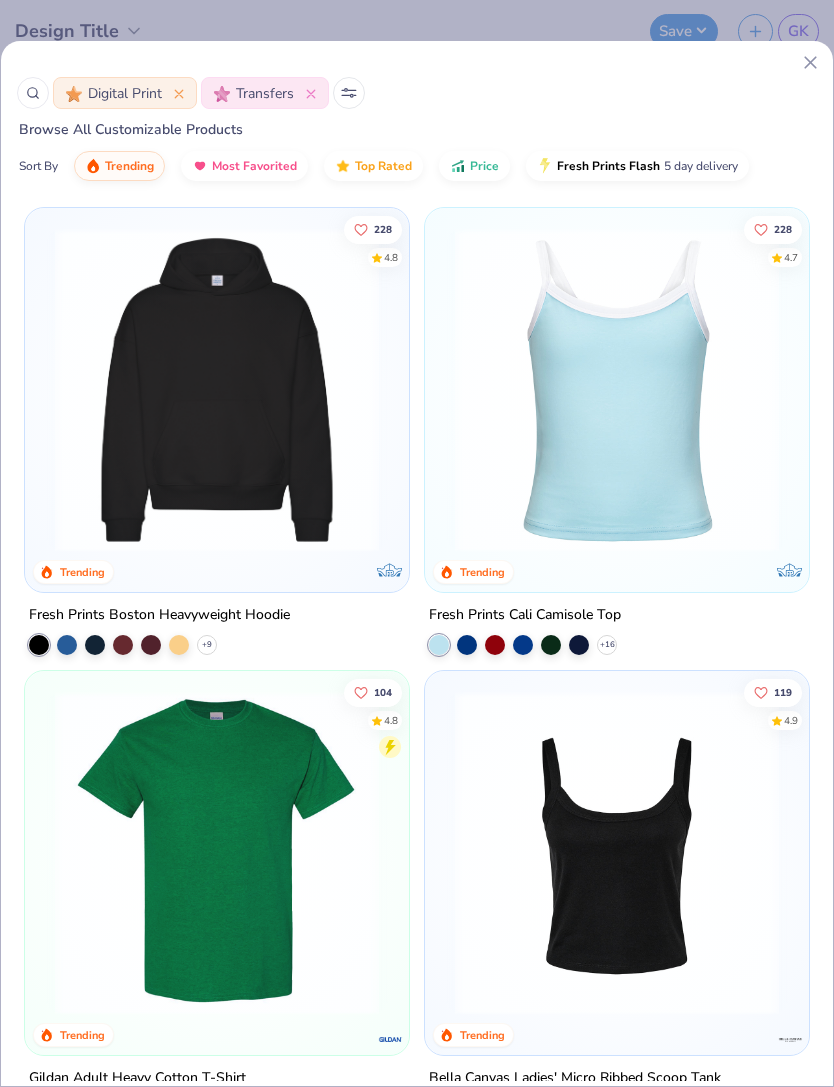 click at bounding box center (217, 853) 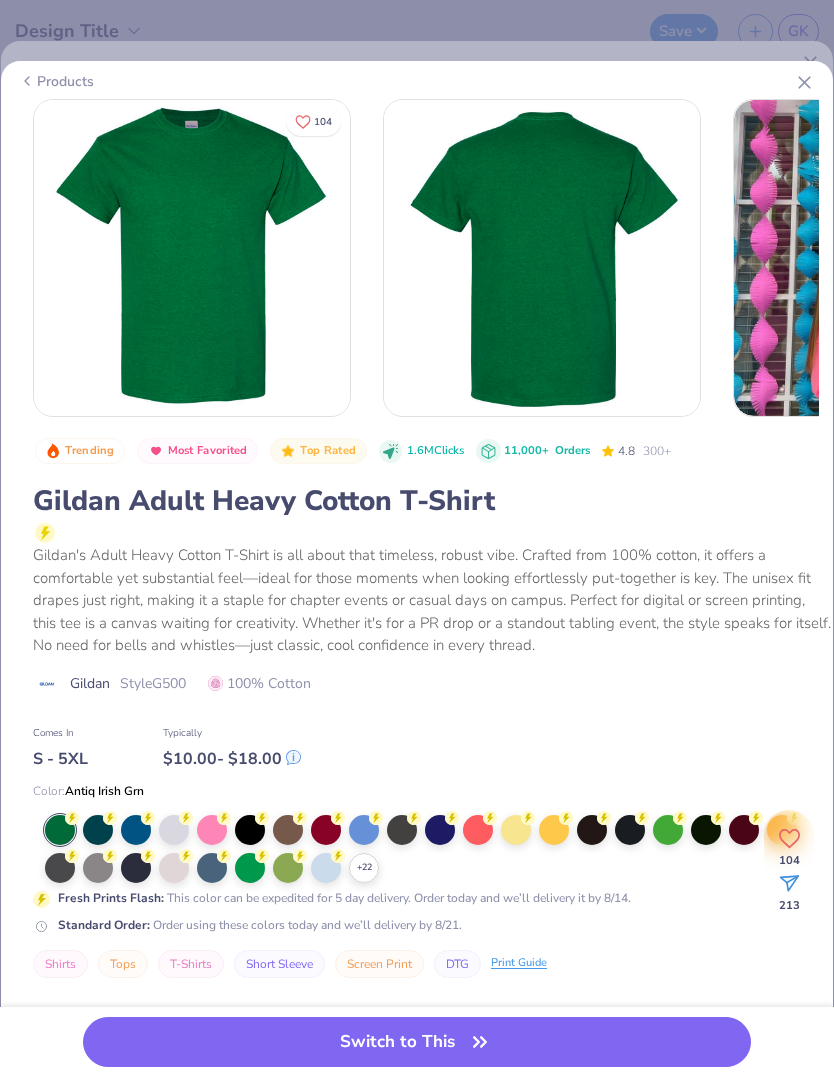 click on "Switch to This" at bounding box center (416, 1042) 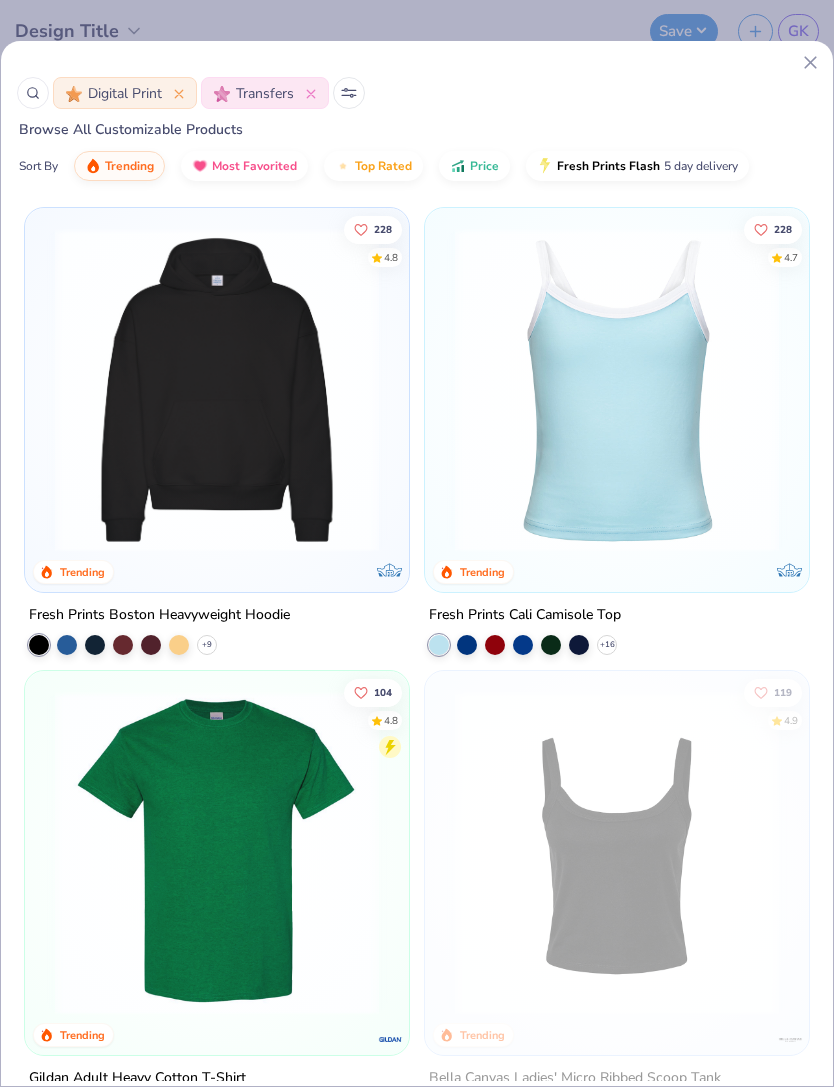 click on "Digital Print Transfers Browse All Customizable Products Sort By Trending Most Favorited Top Rated Price Fresh Prints Flash 5 day delivery 228 4.8 Trending Exclusive Fresh Prints Boston Heavyweight Hoodie + 9 228 4.7 Trending Exclusive Fresh Prints Cali Camisole Top + 16 104 4.8 Trending Gildan Adult Heavy Cotton T-Shirt + 44 119 4.9 Trending Bella Canvas Ladies' Micro Ribbed Scoop Tank 153 4.7 Trending Exclusive Fresh Prints San Diego Open Heavyweight Sweatpants + 10 79 4.8 Trending Exclusive Fresh Prints Miami Heavyweight Shorts + 10 261 4.8 Trending Exclusive Fresh Prints Sydney Square Neck Tank Top + 14 125 4.9 Trending Exclusive Fresh Prints Sunset Blvd Ribbed Scoop Tank Top + 6" at bounding box center [417, 563] 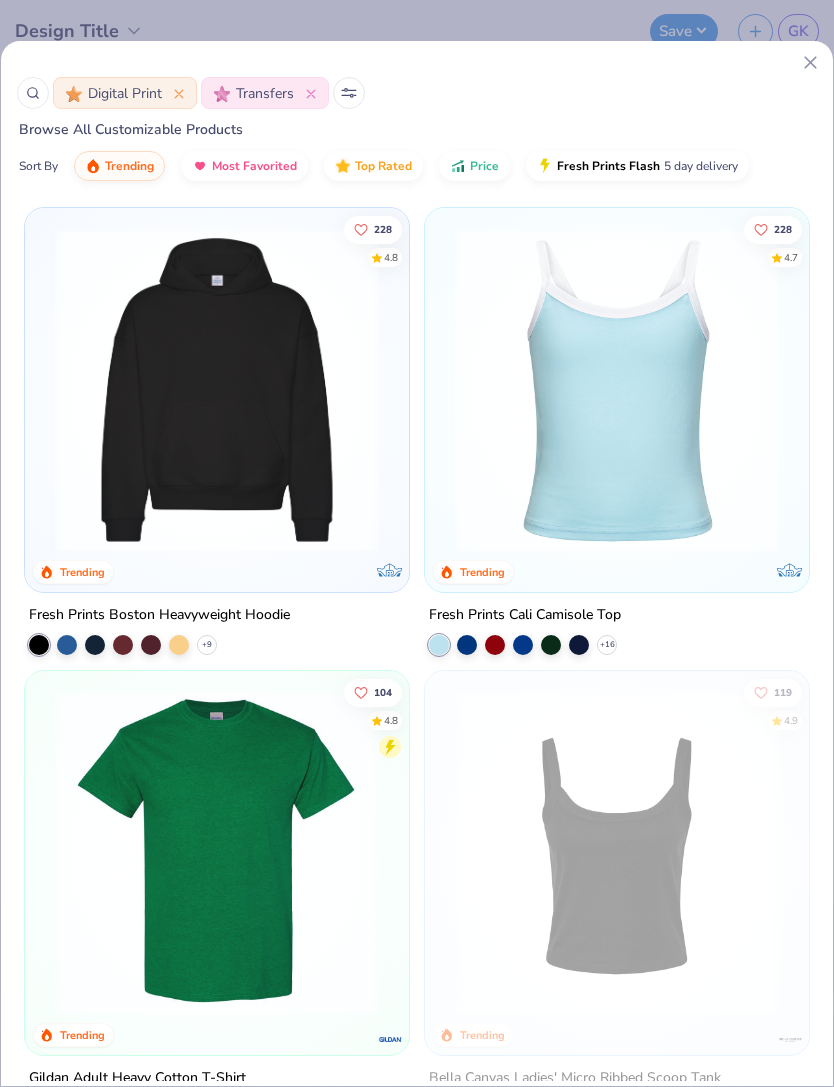 click 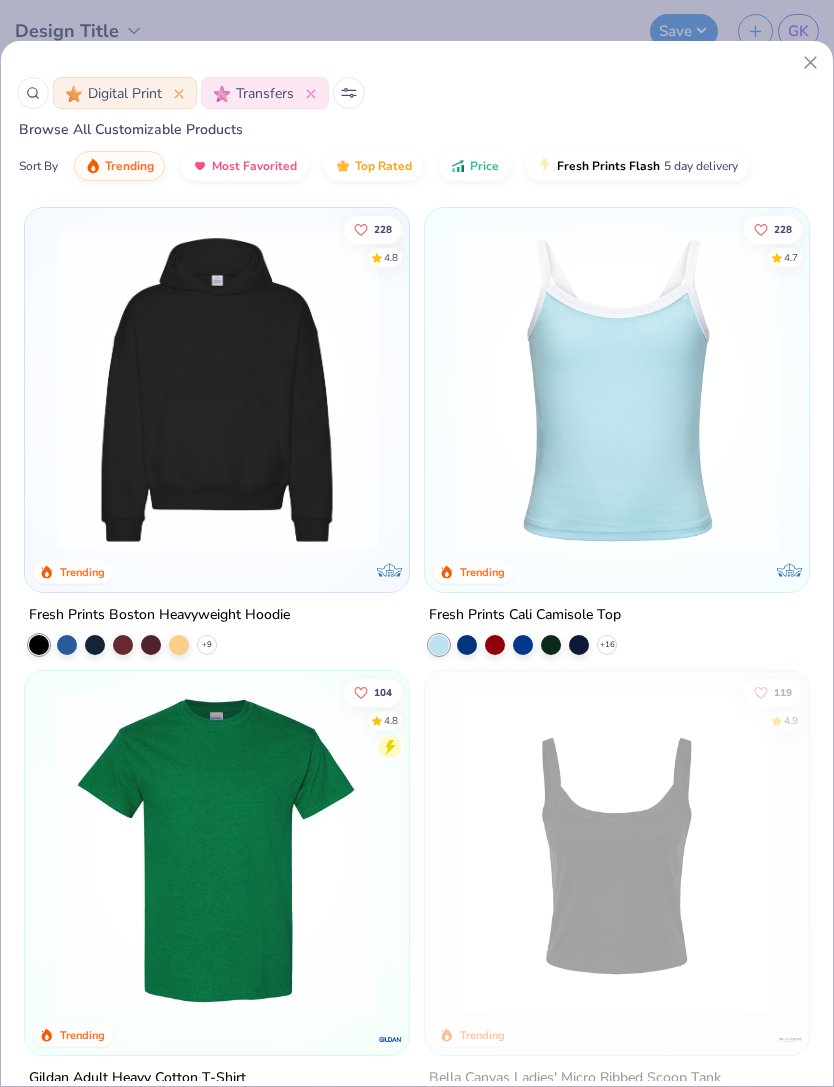 click on "Digital Print Transfers Browse All Customizable Products Sort By Trending Most Favorited Top Rated Price Fresh Prints Flash 5 day delivery 228 4.8 Trending Exclusive Fresh Prints Boston Heavyweight Hoodie + 9 228 4.7 Trending Exclusive Fresh Prints Cali Camisole Top + 16 104 4.8 Trending Gildan Adult Heavy Cotton T-Shirt + 44 119 4.9 Trending Bella Canvas Ladies' Micro Ribbed Scoop Tank 153 4.7 Trending Exclusive Fresh Prints San Diego Open Heavyweight Sweatpants + 10 79 4.8 Trending Exclusive Fresh Prints Miami Heavyweight Shorts + 10 261 4.8 Trending Exclusive Fresh Prints Sydney Square Neck Tank Top + 14 125 4.9 Trending Exclusive Fresh Prints Sunset Blvd Ribbed Scoop Tank Top + 6" at bounding box center (417, 543) 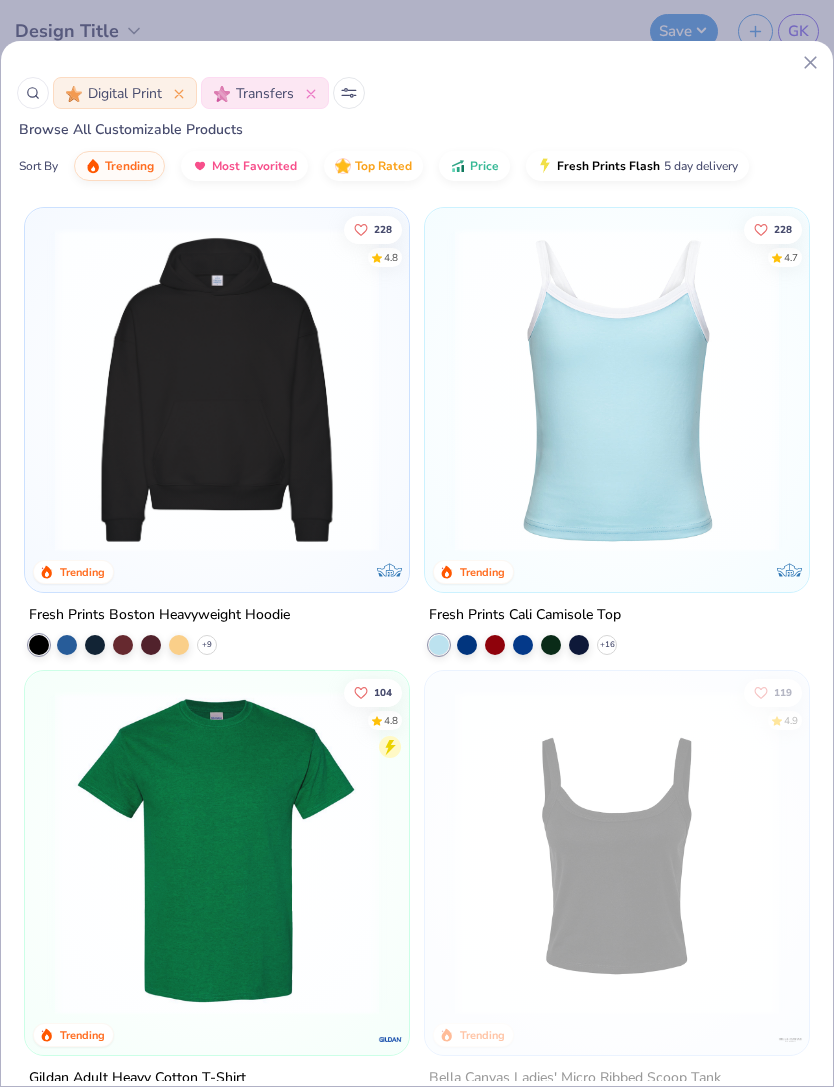 click 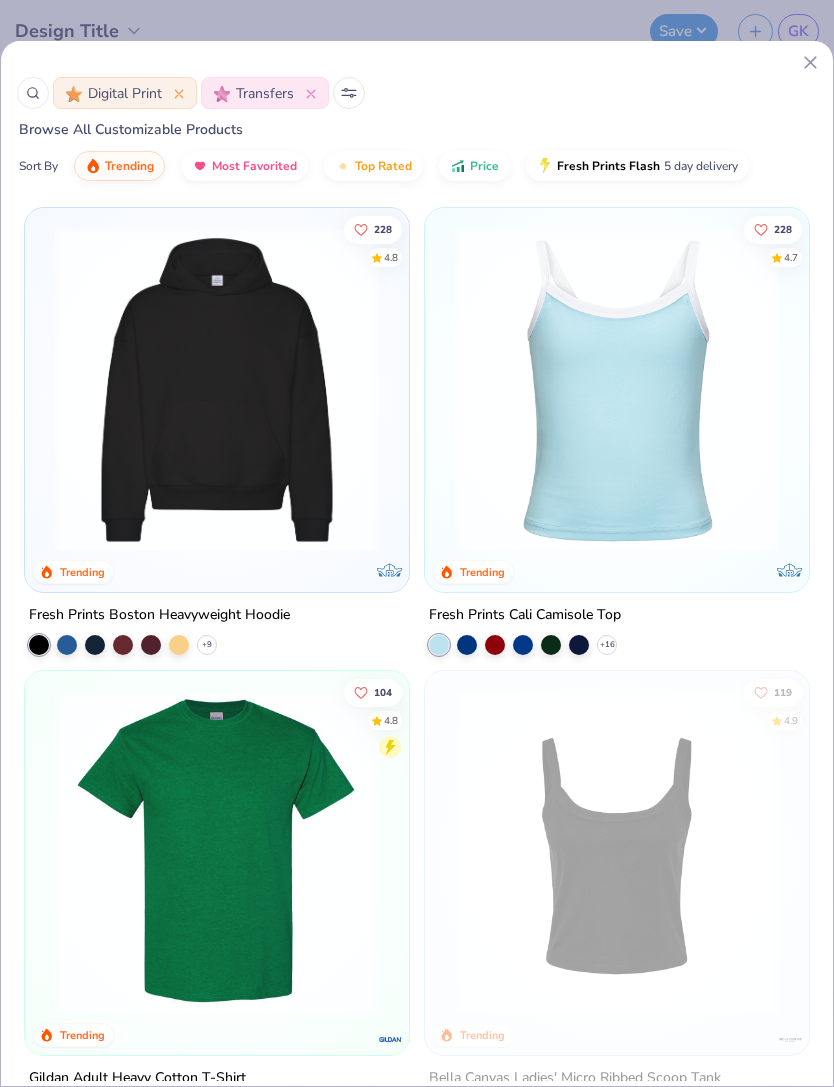 click at bounding box center [405, 62] 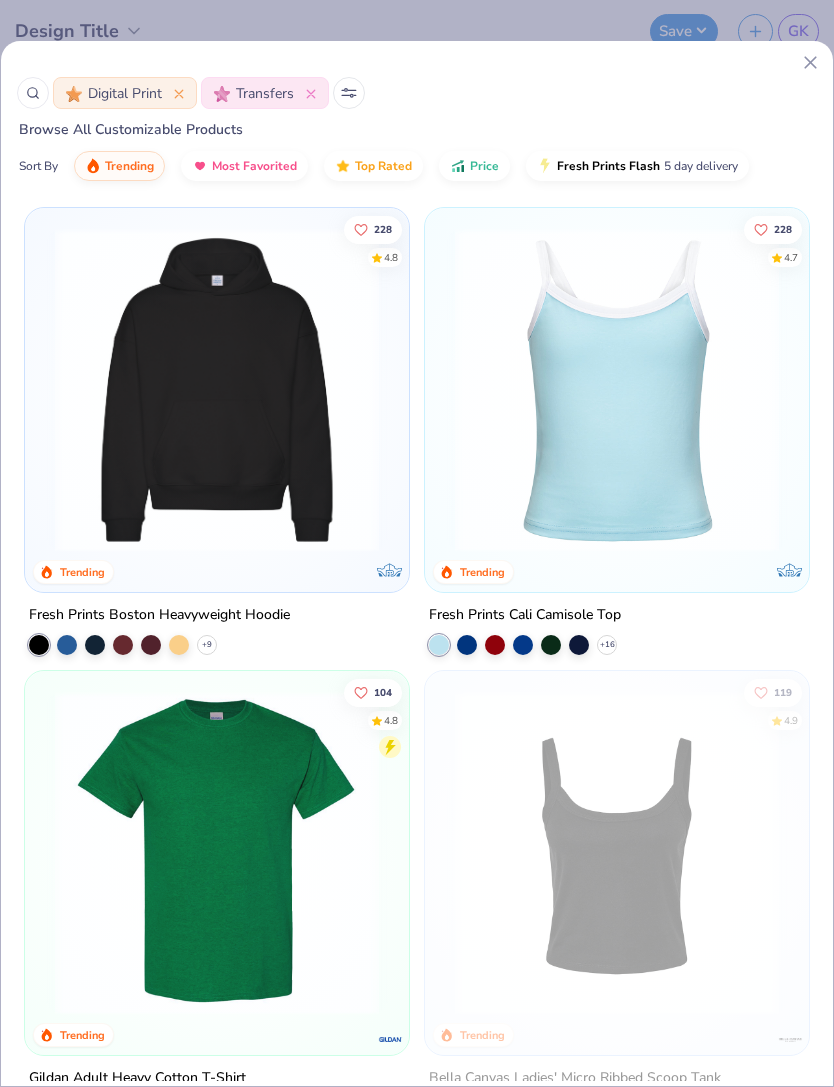 click 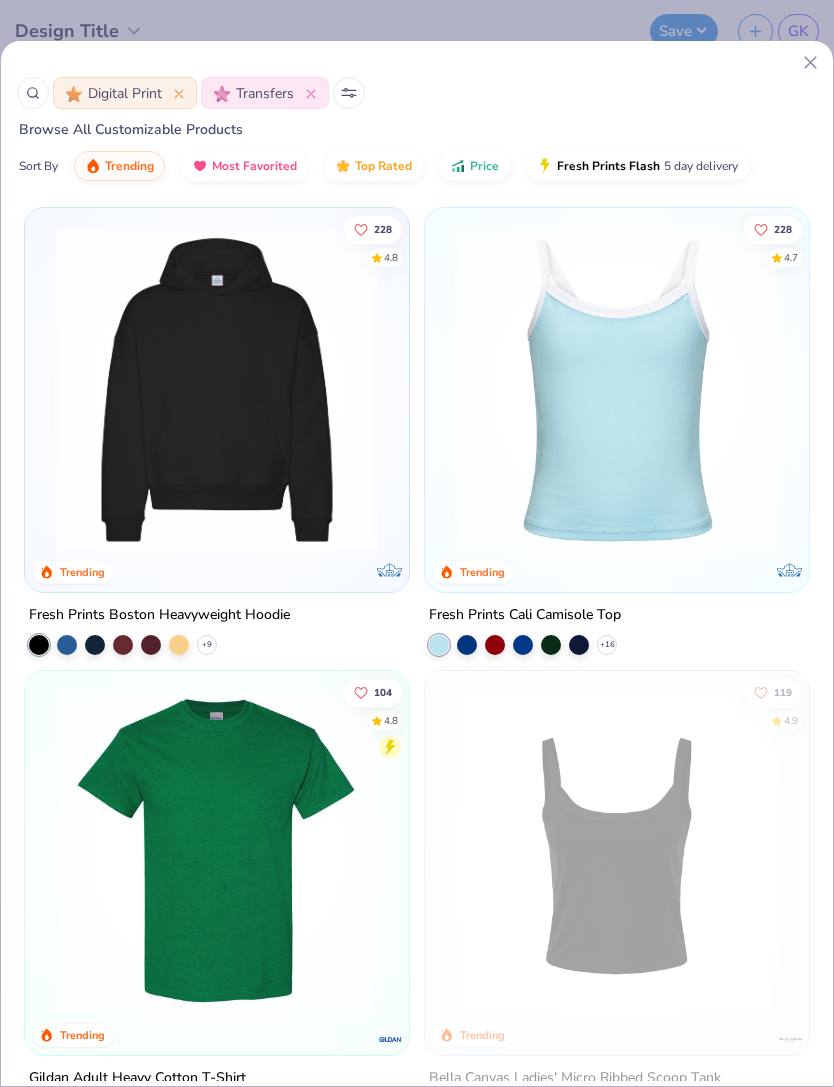 scroll, scrollTop: 0, scrollLeft: 0, axis: both 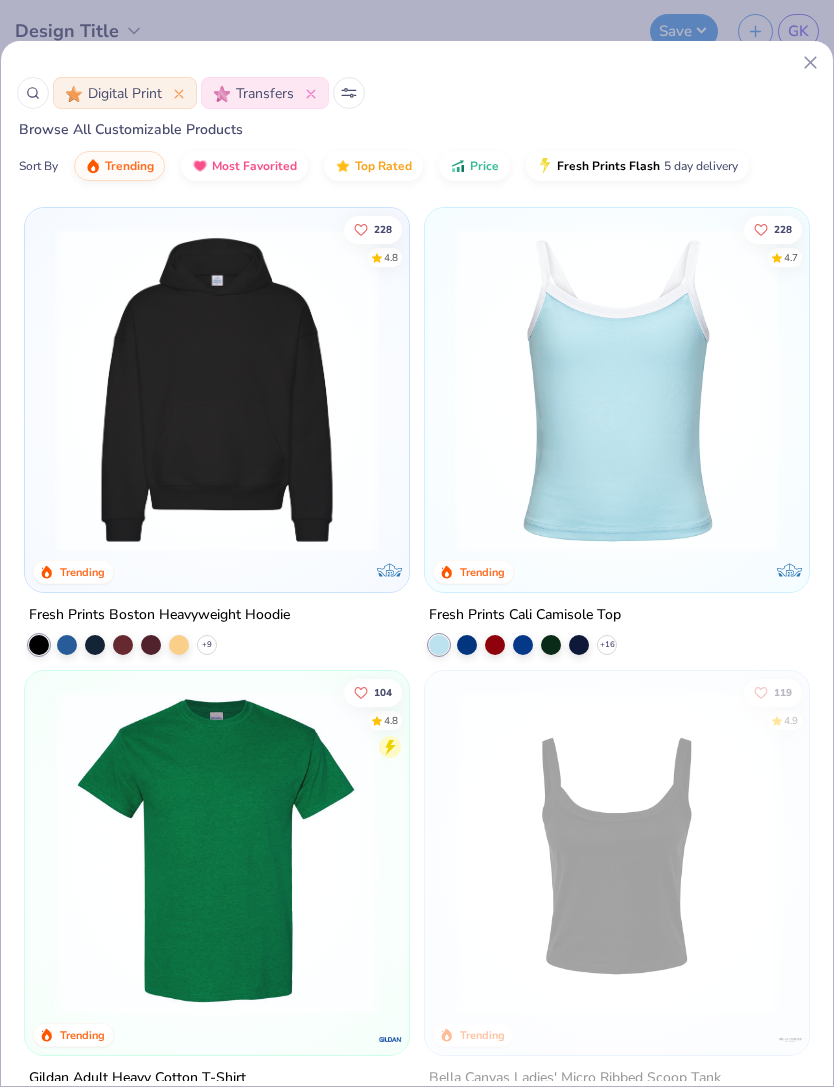 click 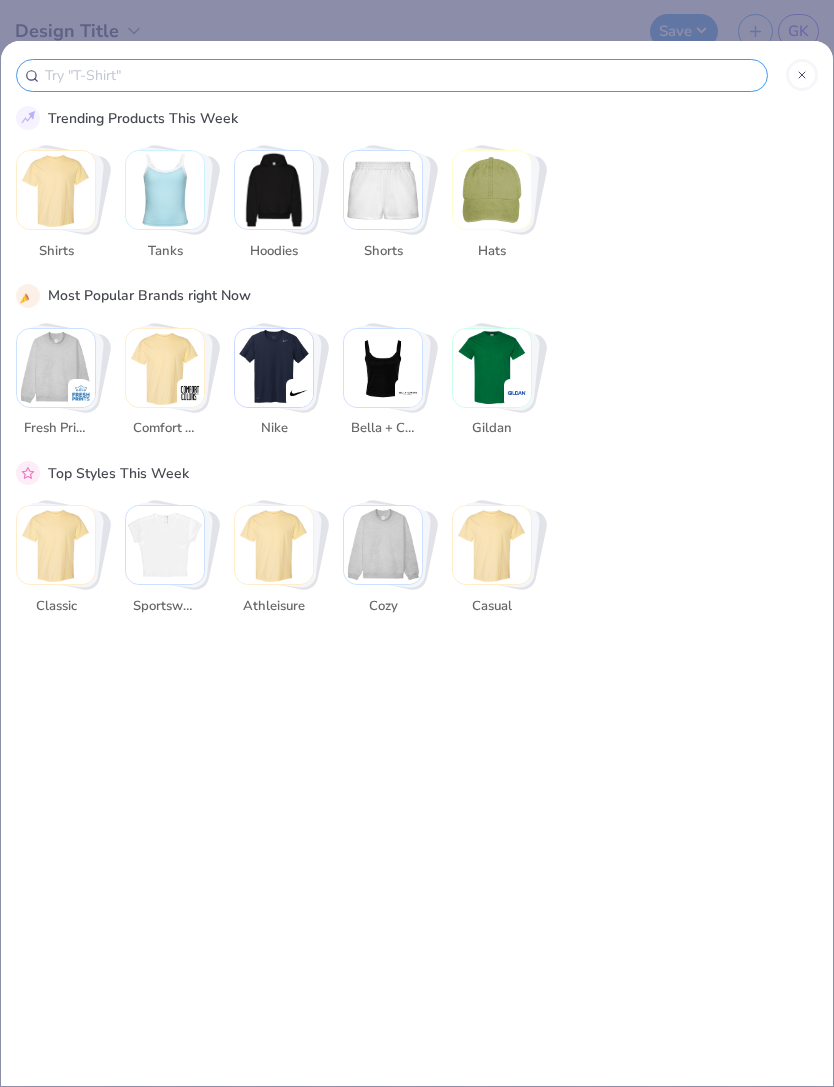 scroll, scrollTop: 0, scrollLeft: 0, axis: both 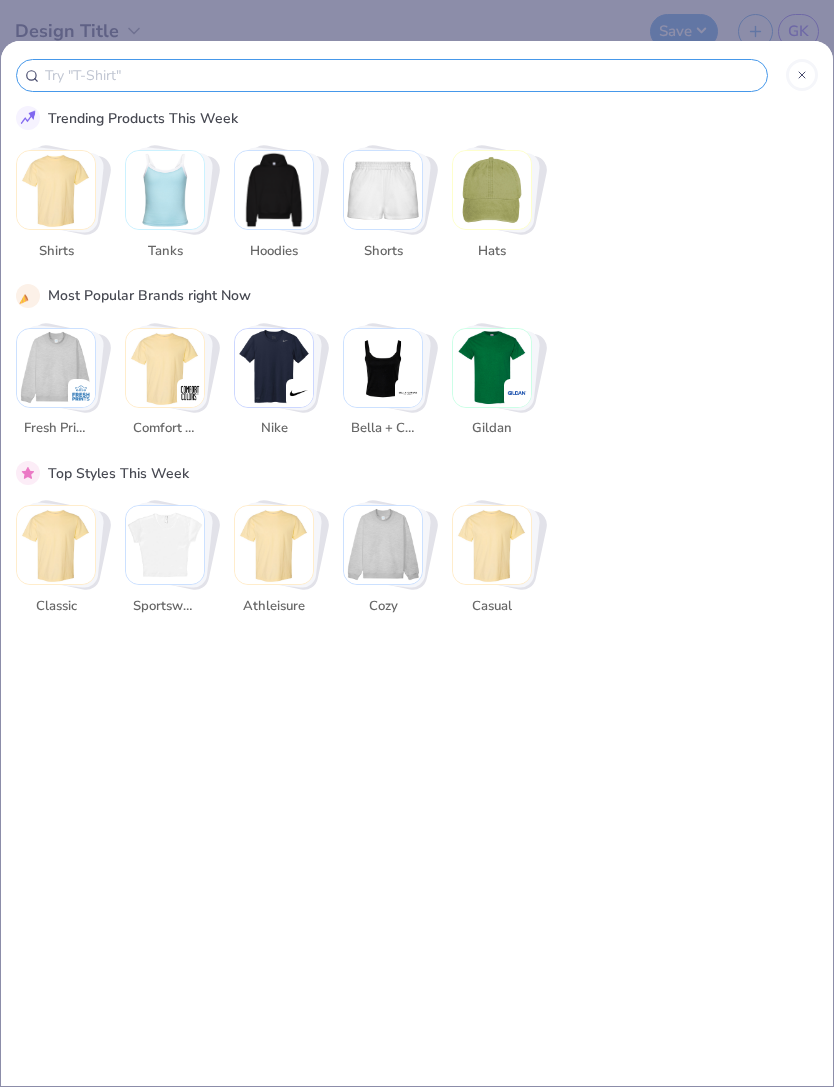 click at bounding box center (274, 368) 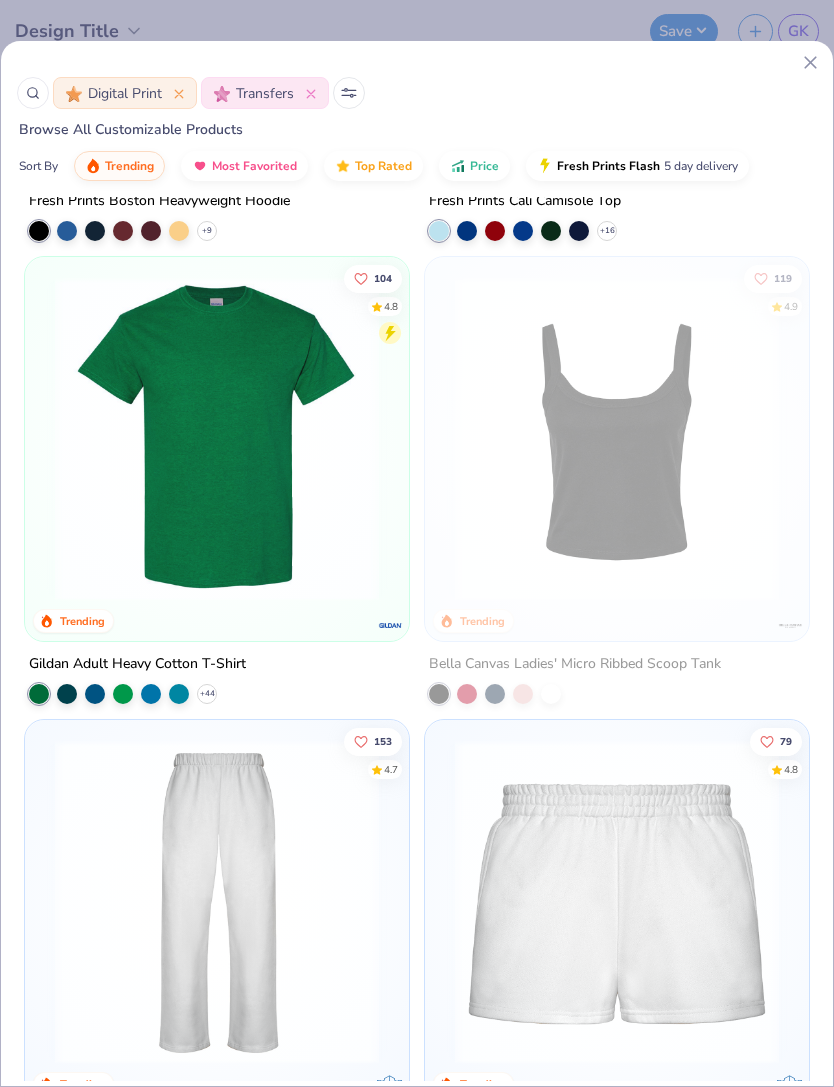 scroll, scrollTop: 416, scrollLeft: 0, axis: vertical 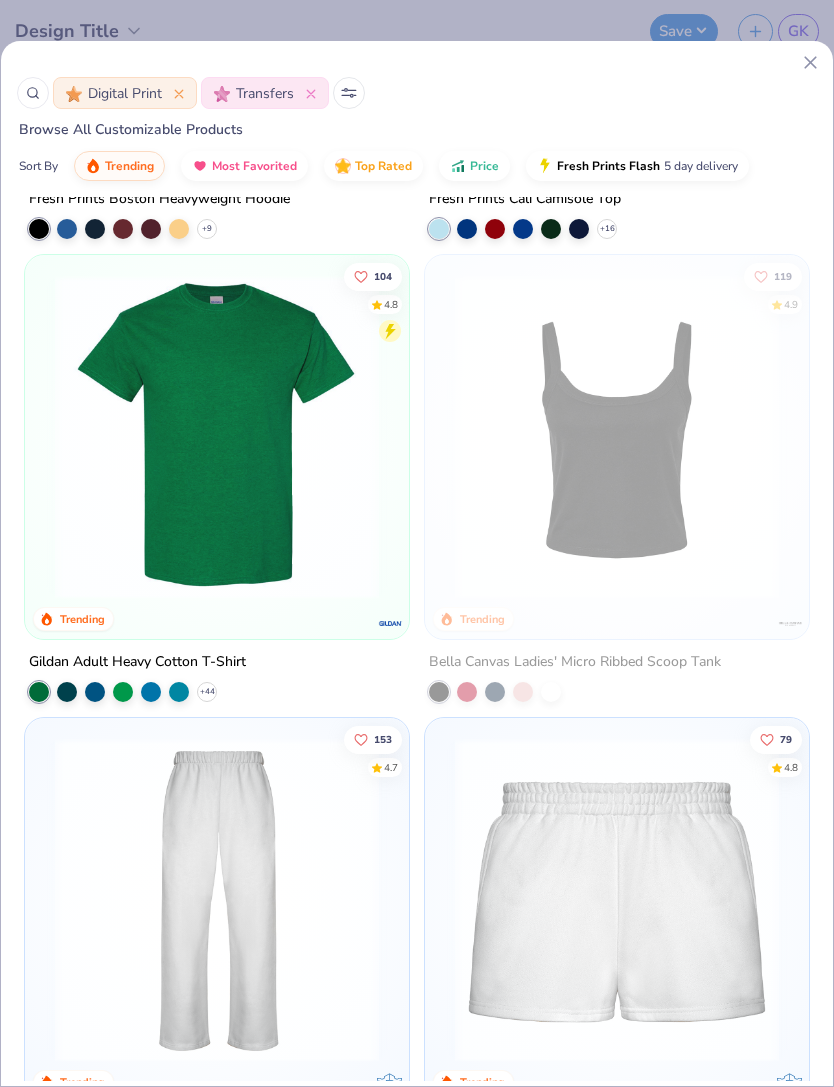 click at bounding box center (217, 437) 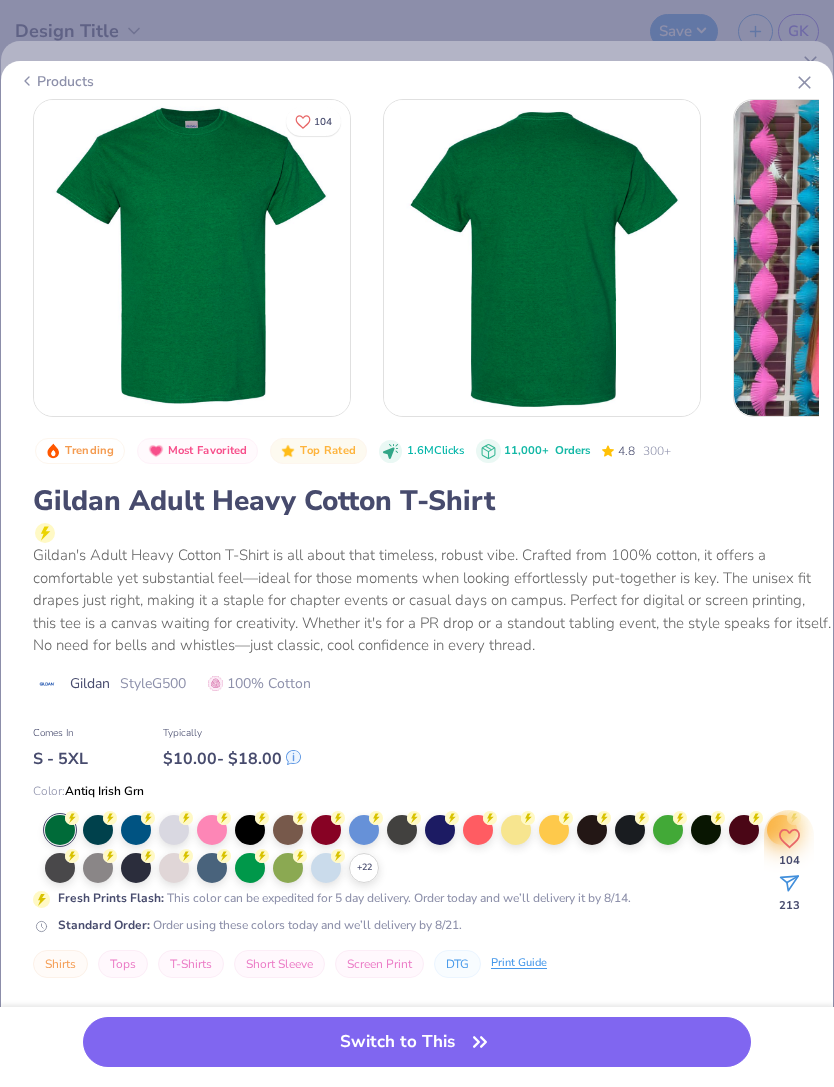 click 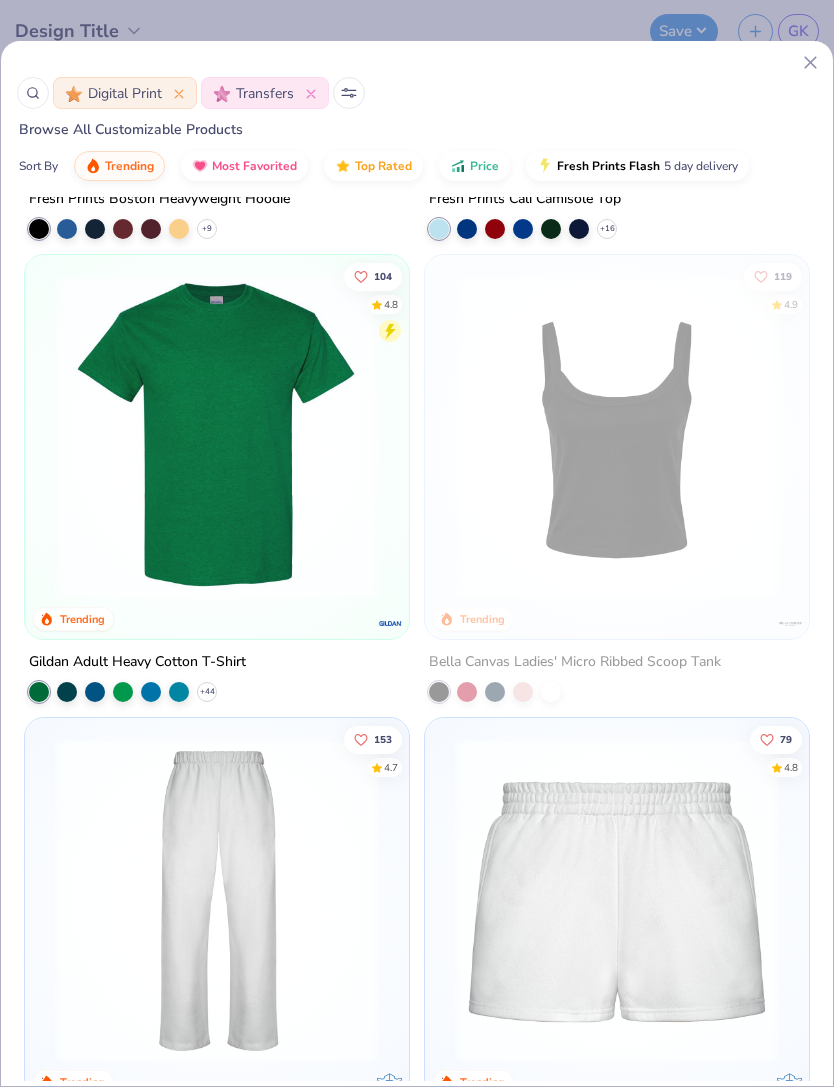 click at bounding box center (217, 437) 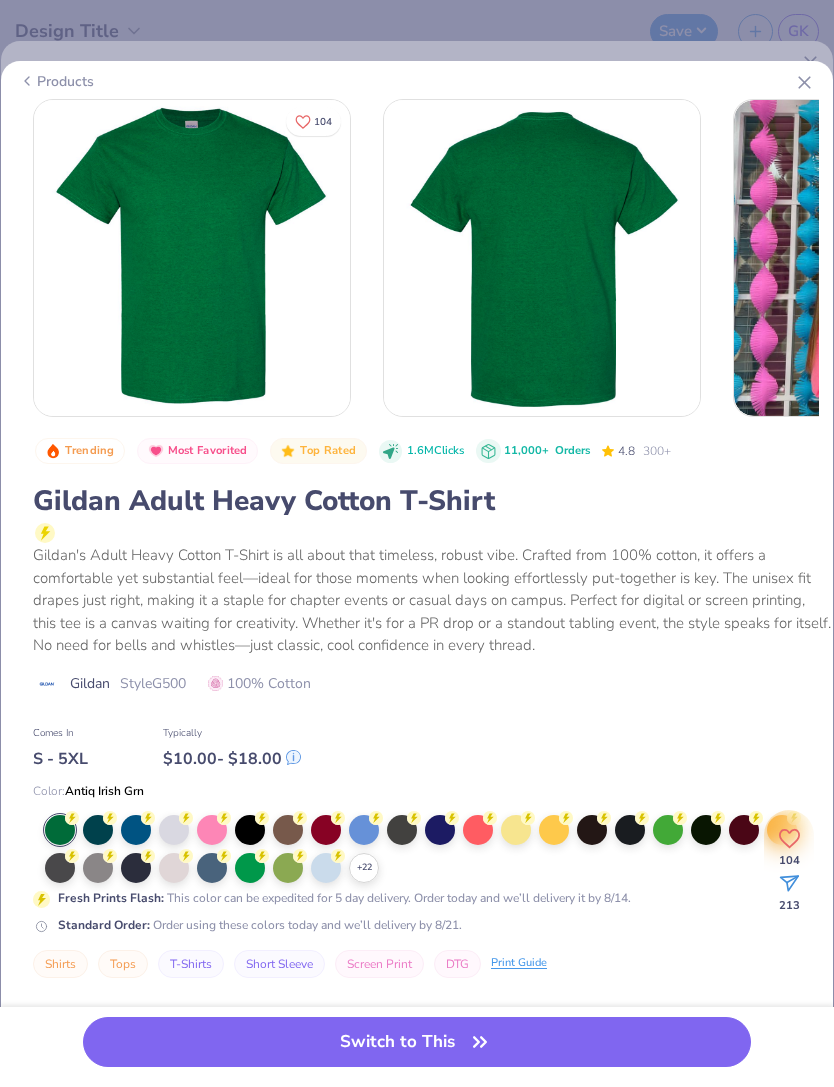 click at bounding box center (136, 868) 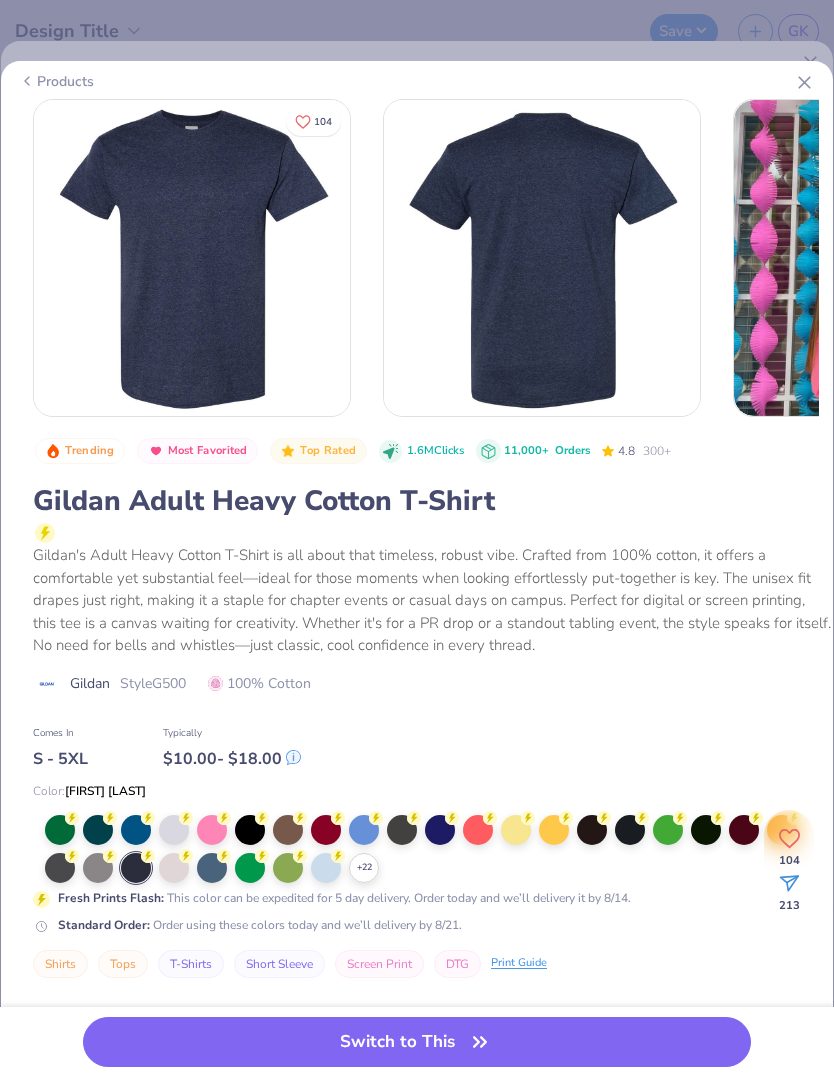 click on "Switch to This" at bounding box center (416, 1042) 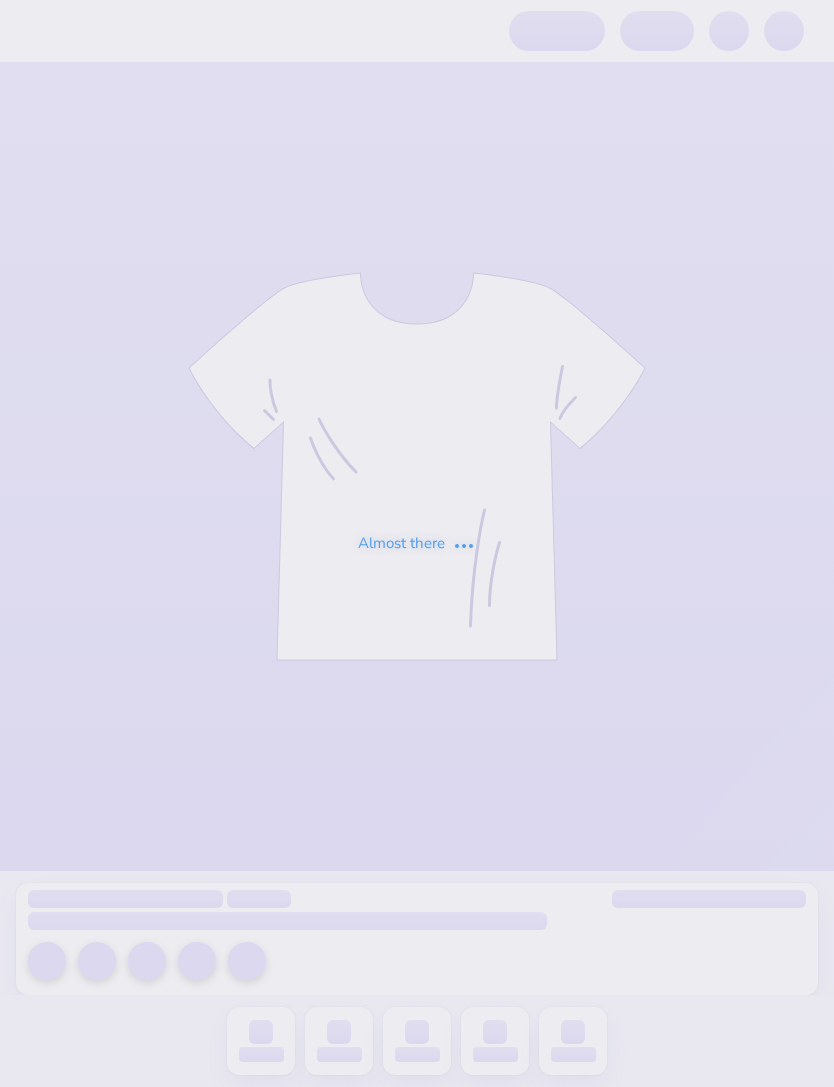 scroll, scrollTop: 0, scrollLeft: 0, axis: both 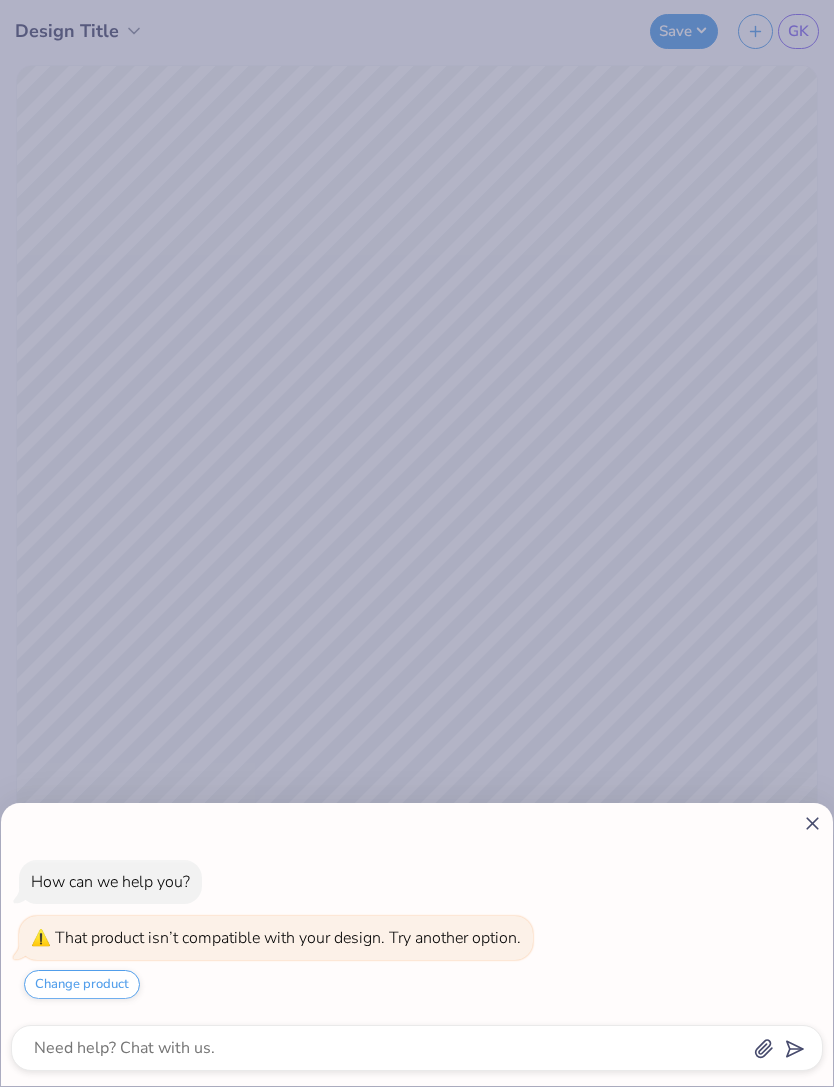click on "Change product" at bounding box center [82, 984] 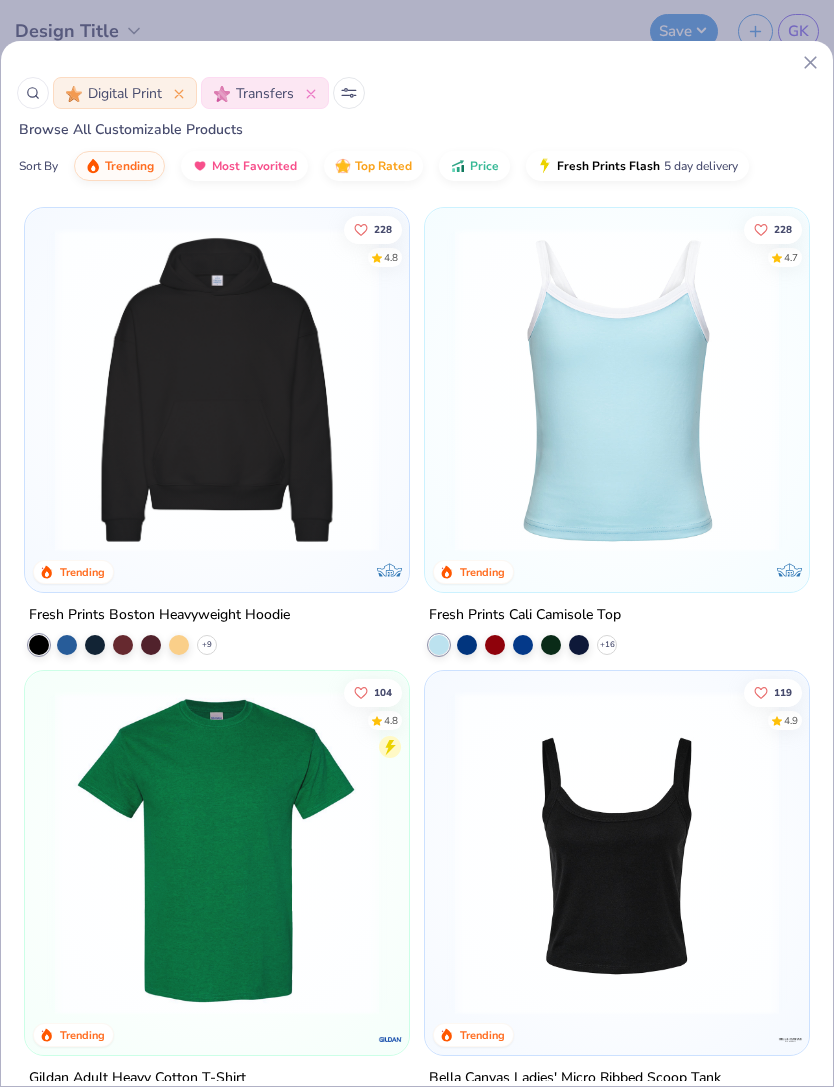 type on "x" 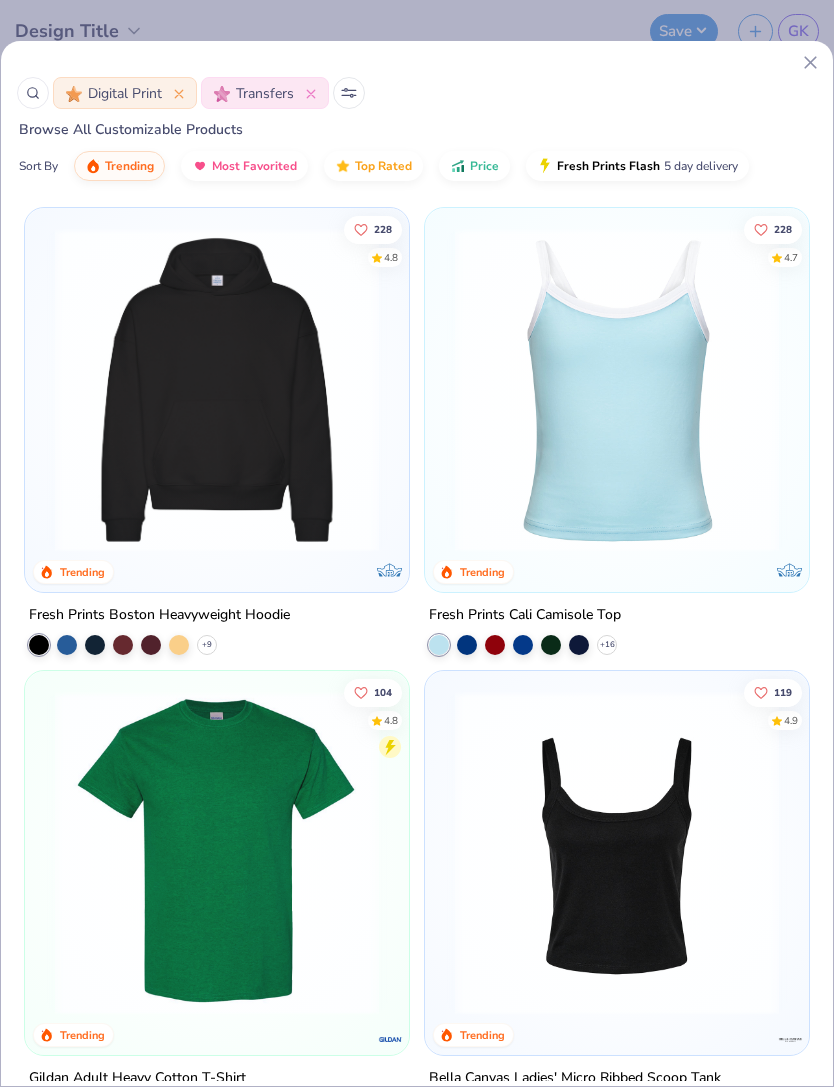 click on "How can we help you? That product isn’t compatible with your design. Try another option. Change product" at bounding box center (417, 543) 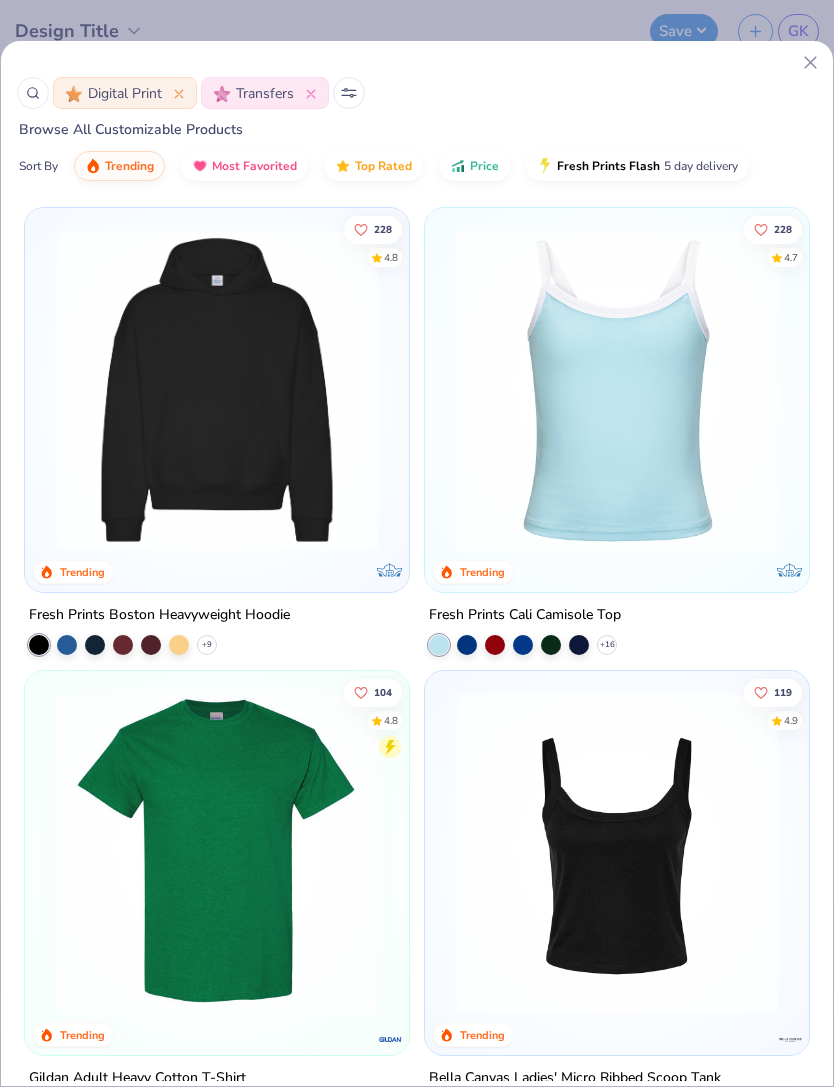click on "How can we help you? That product isn’t compatible with your design. Try another option. Change product" at bounding box center (417, 543) 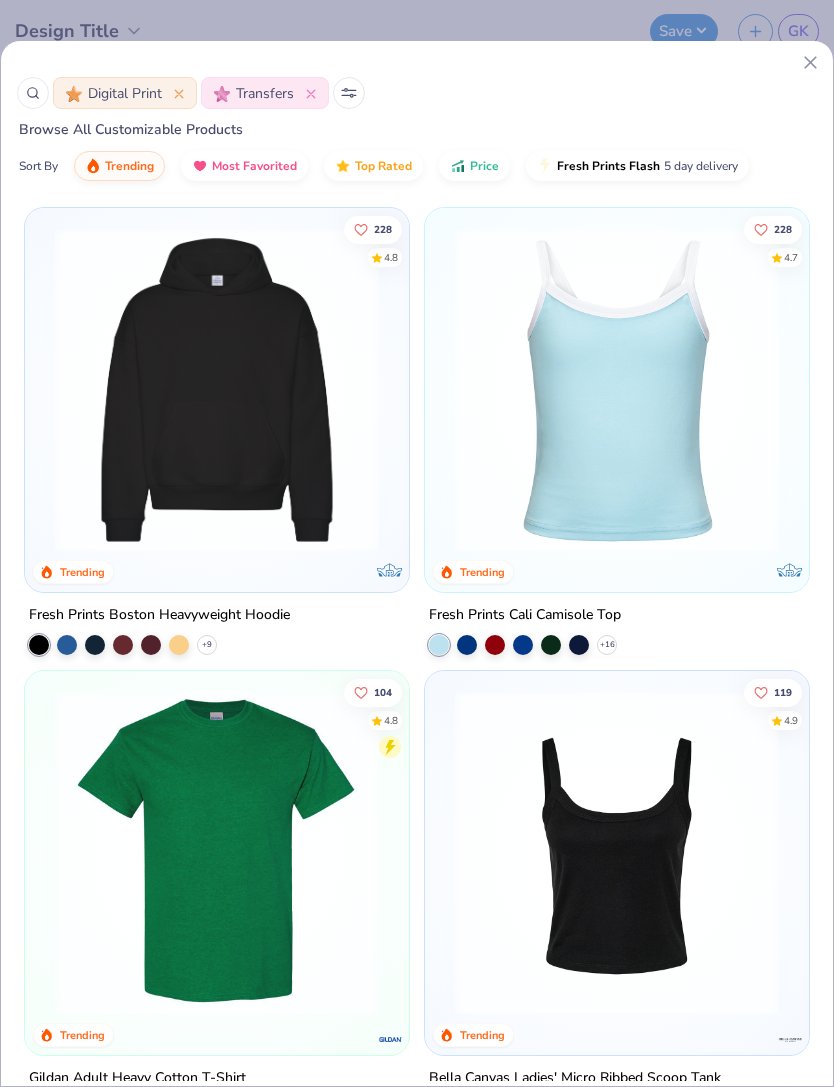 click on "How can we help you? That product isn’t compatible with your design. Try another option. Change product" at bounding box center (417, 543) 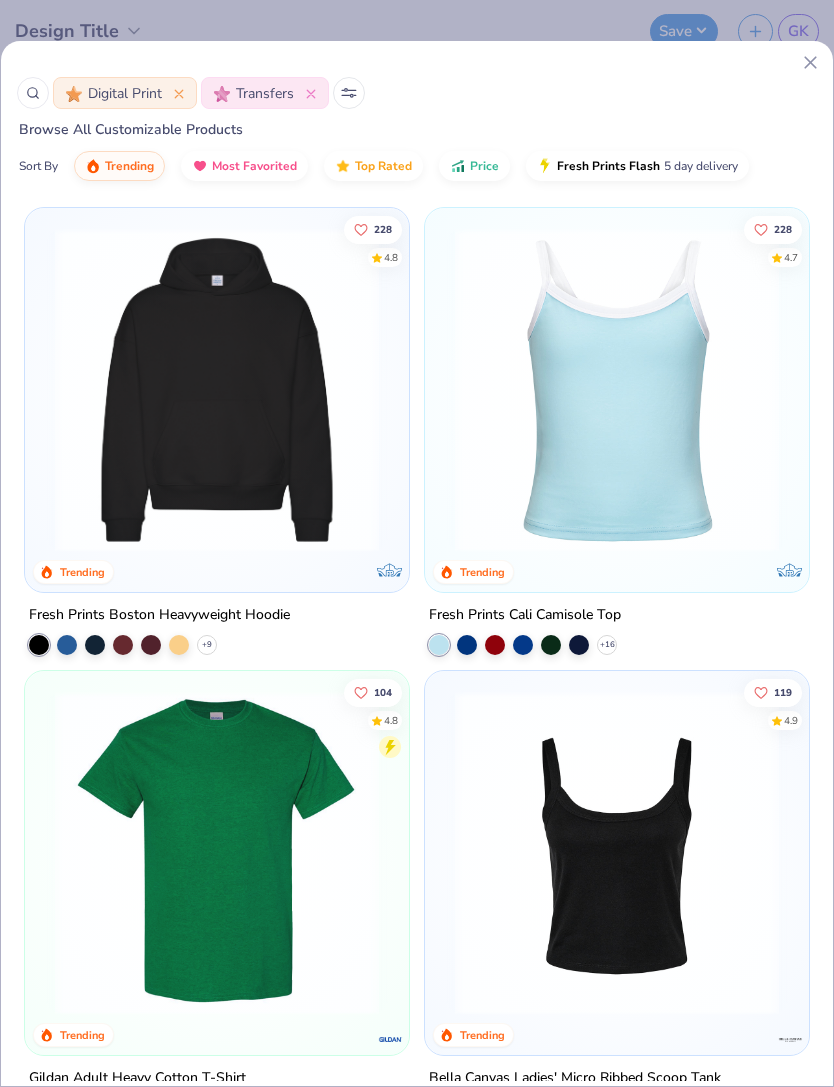 click on "How can we help you? That product isn’t compatible with your design. Try another option. Change product" at bounding box center (417, 543) 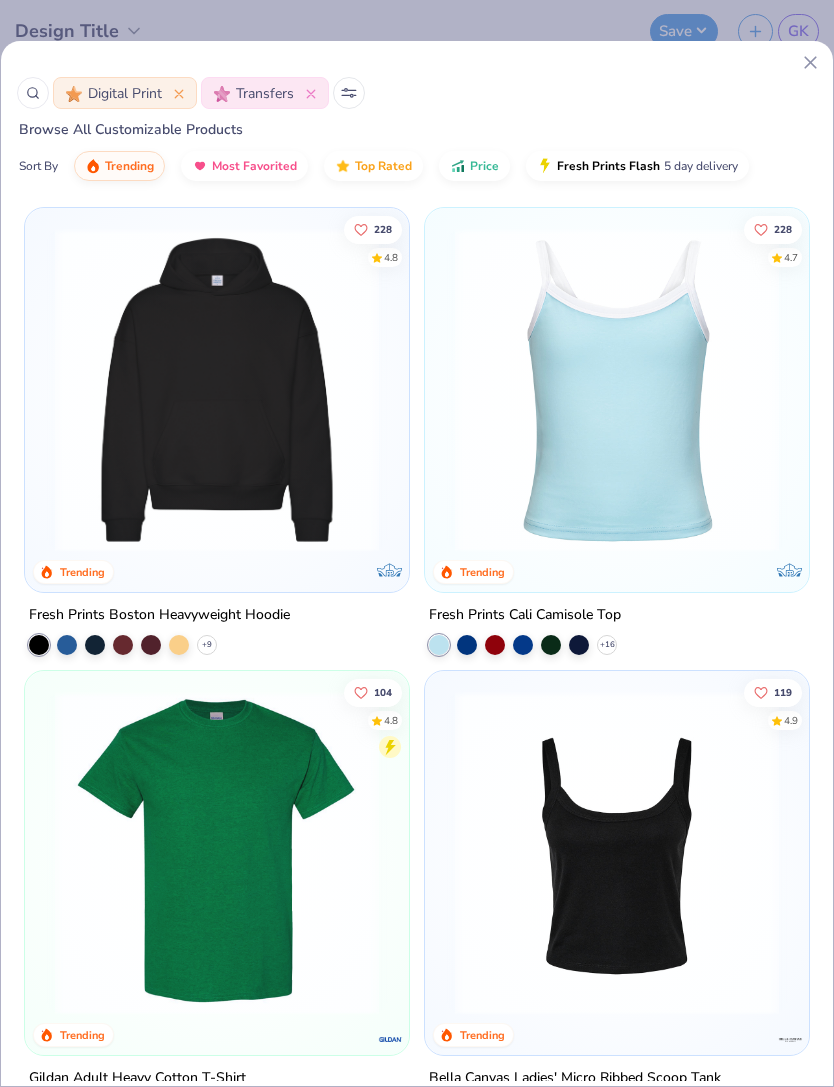 scroll, scrollTop: 285, scrollLeft: 0, axis: vertical 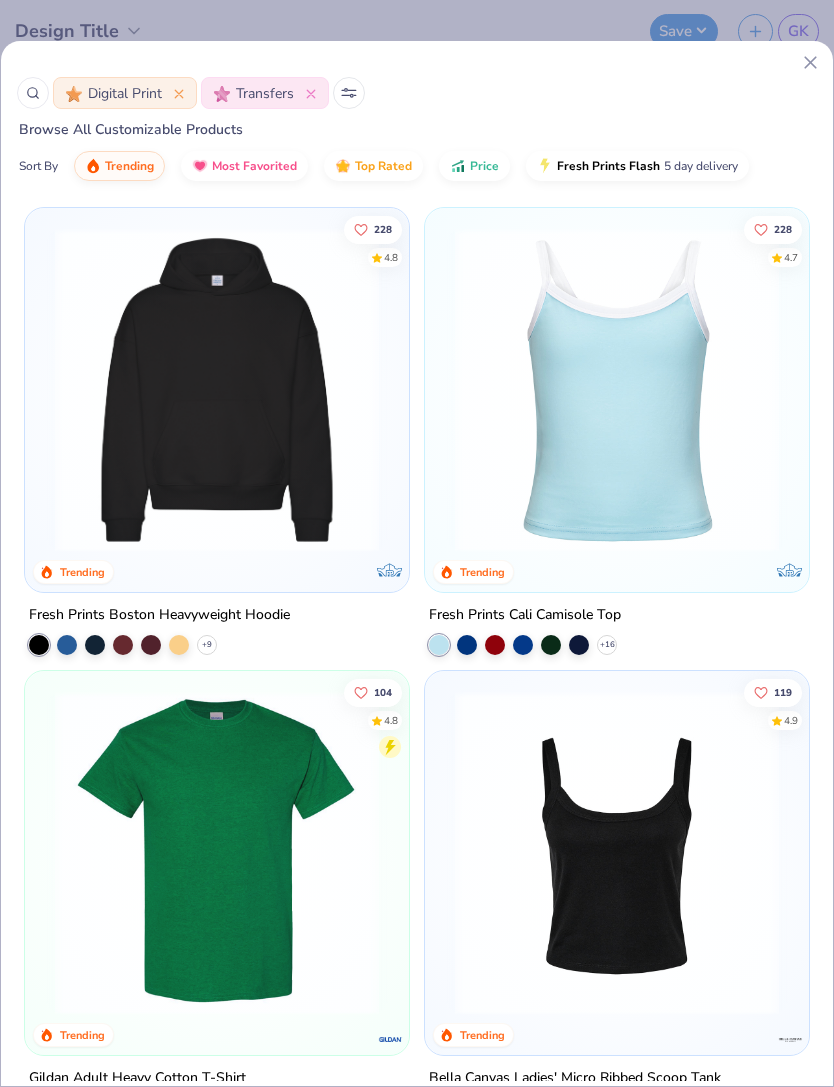 click on "How can we help you? That product isn’t compatible with your design. Try another option. Change product" at bounding box center [417, 543] 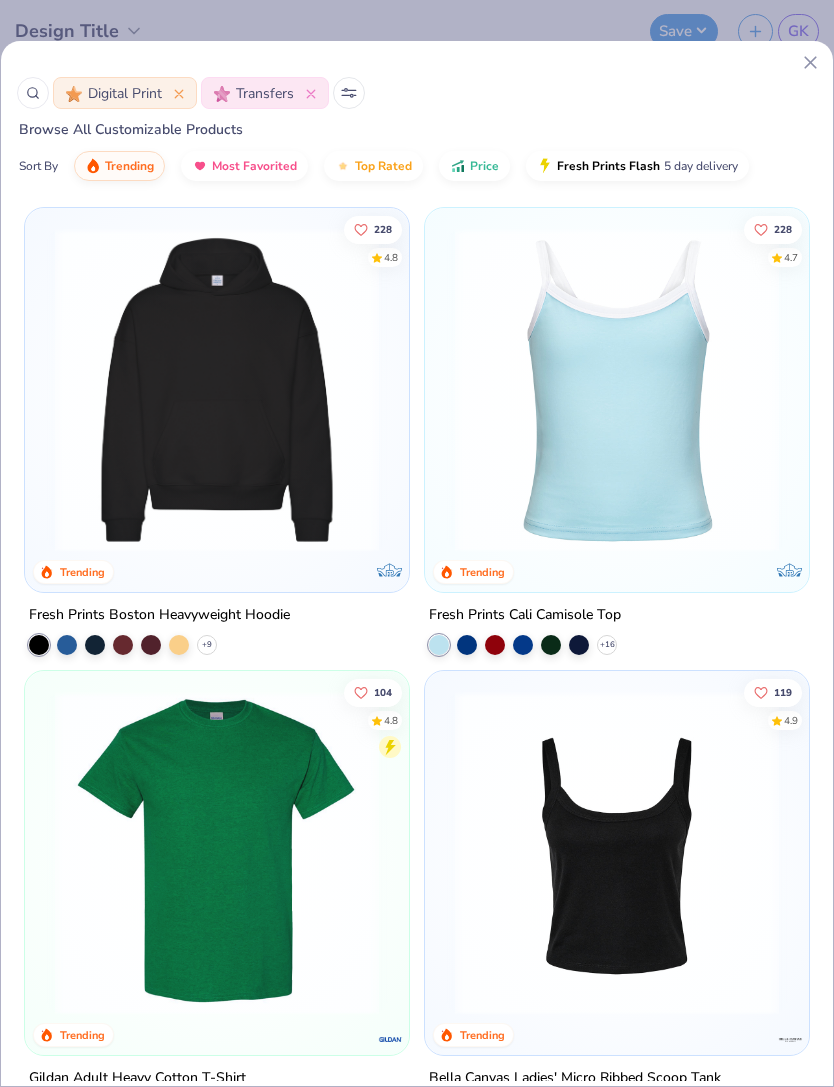 click on "How can we help you? That product isn’t compatible with your design. Try another option. Change product" at bounding box center (417, 543) 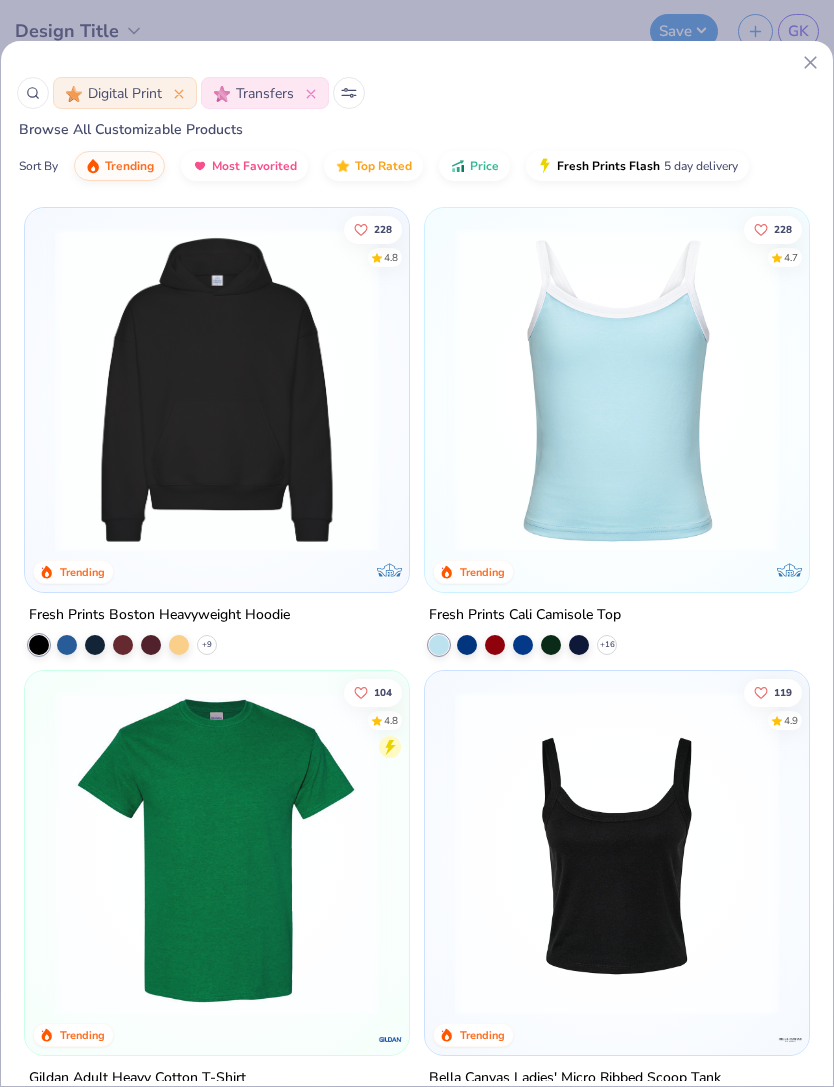 click on "How can we help you? That product isn’t compatible with your design. Try another option. Change product" at bounding box center (417, 543) 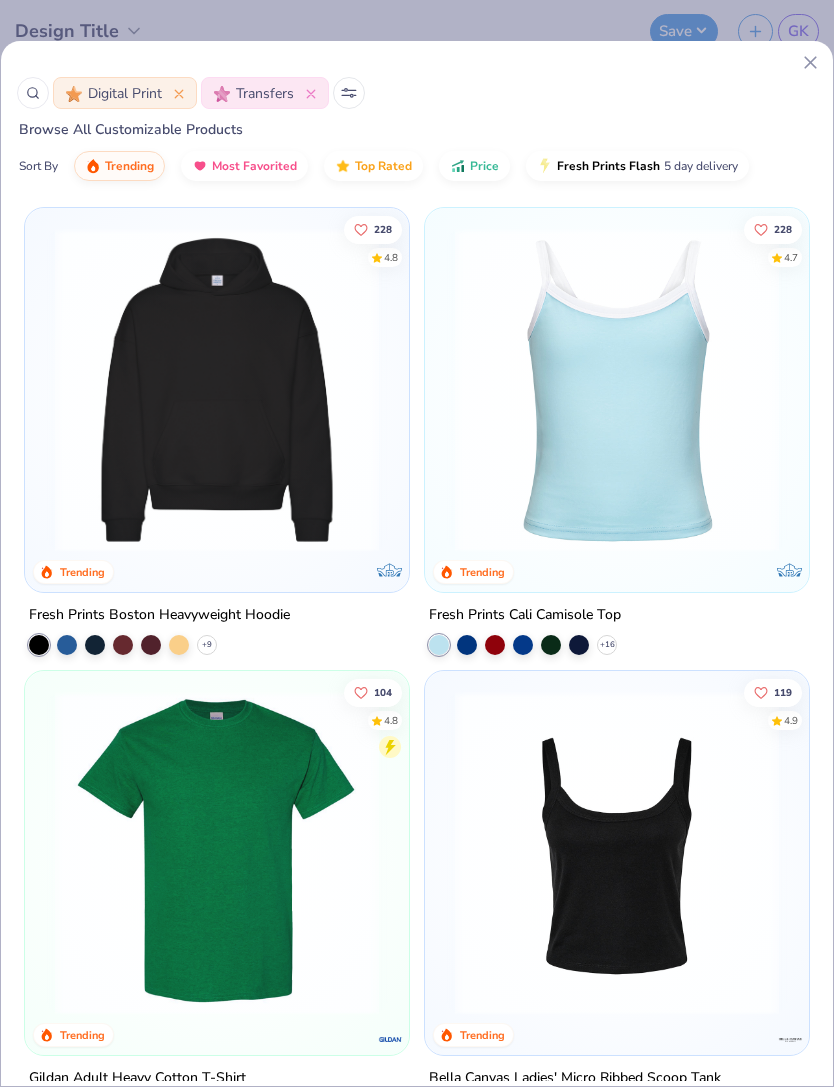 click on "How can we help you? That product isn’t compatible with your design. Try another option. Change product" at bounding box center (417, 543) 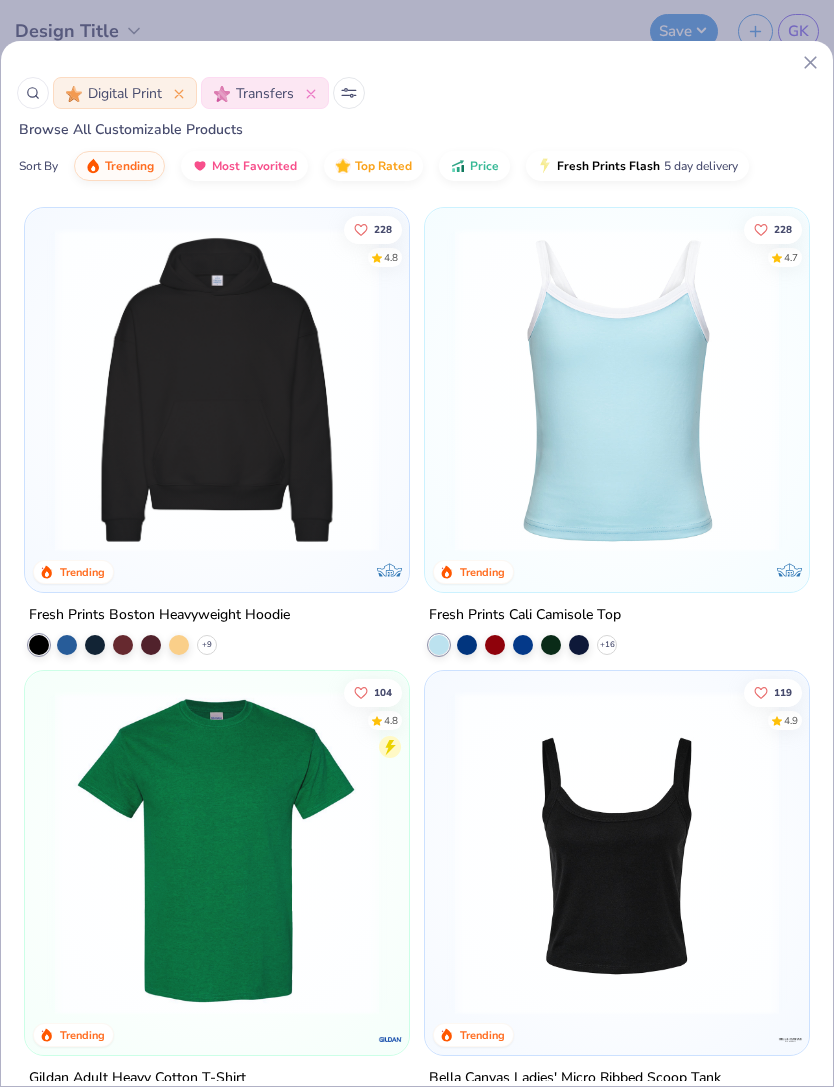 click on "How can we help you? That product isn’t compatible with your design. Try another option. Change product" at bounding box center (417, 543) 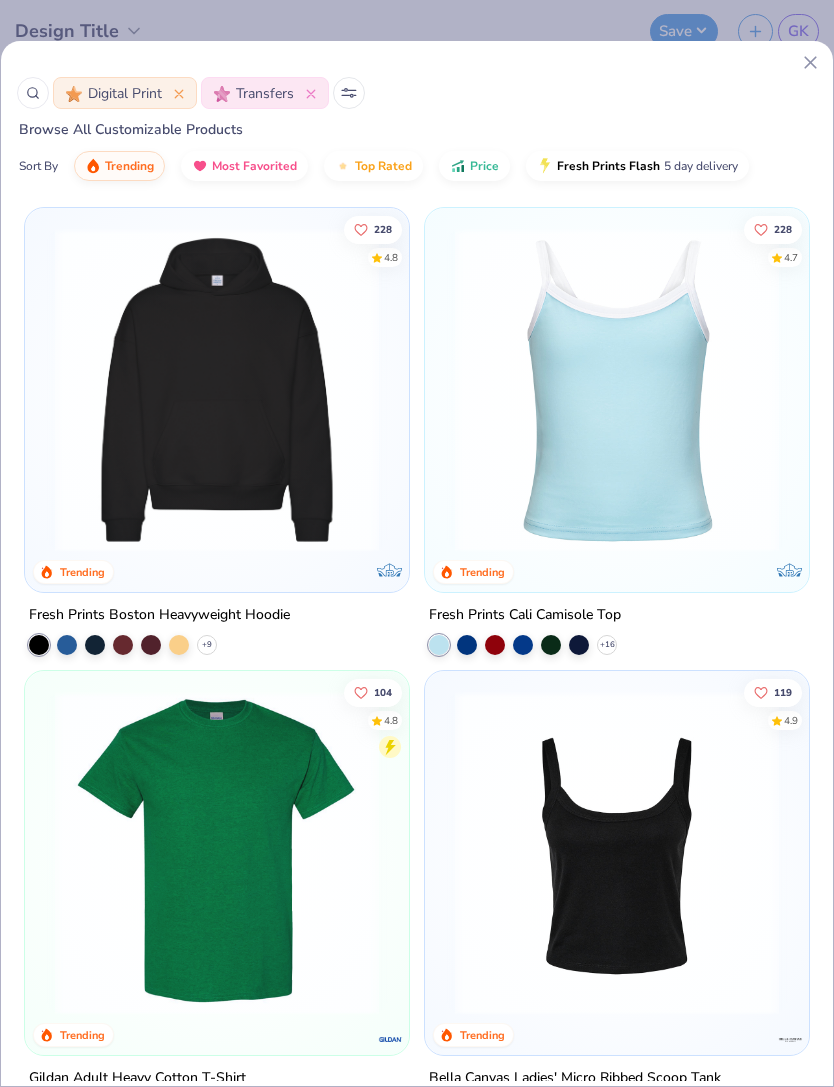 click on "How can we help you? That product isn’t compatible with your design. Try another option. Change product" at bounding box center (417, 543) 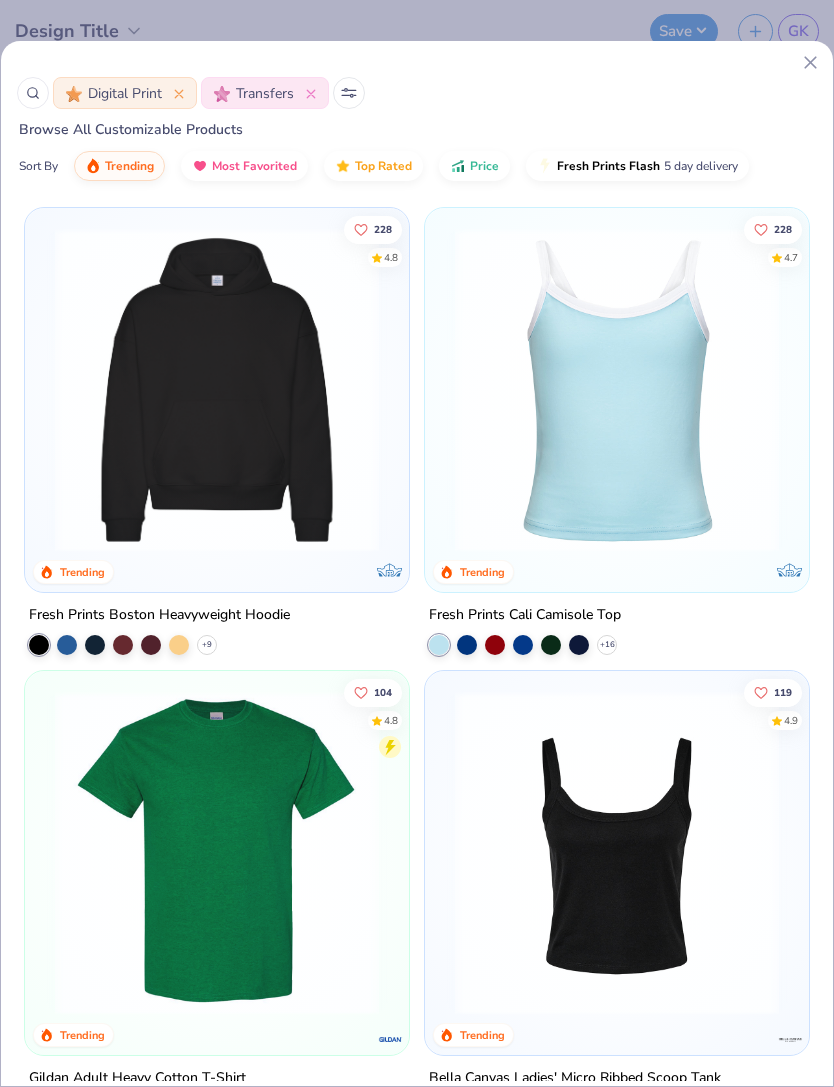 click on "How can we help you? That product isn’t compatible with your design. Try another option. Change product" at bounding box center (417, 543) 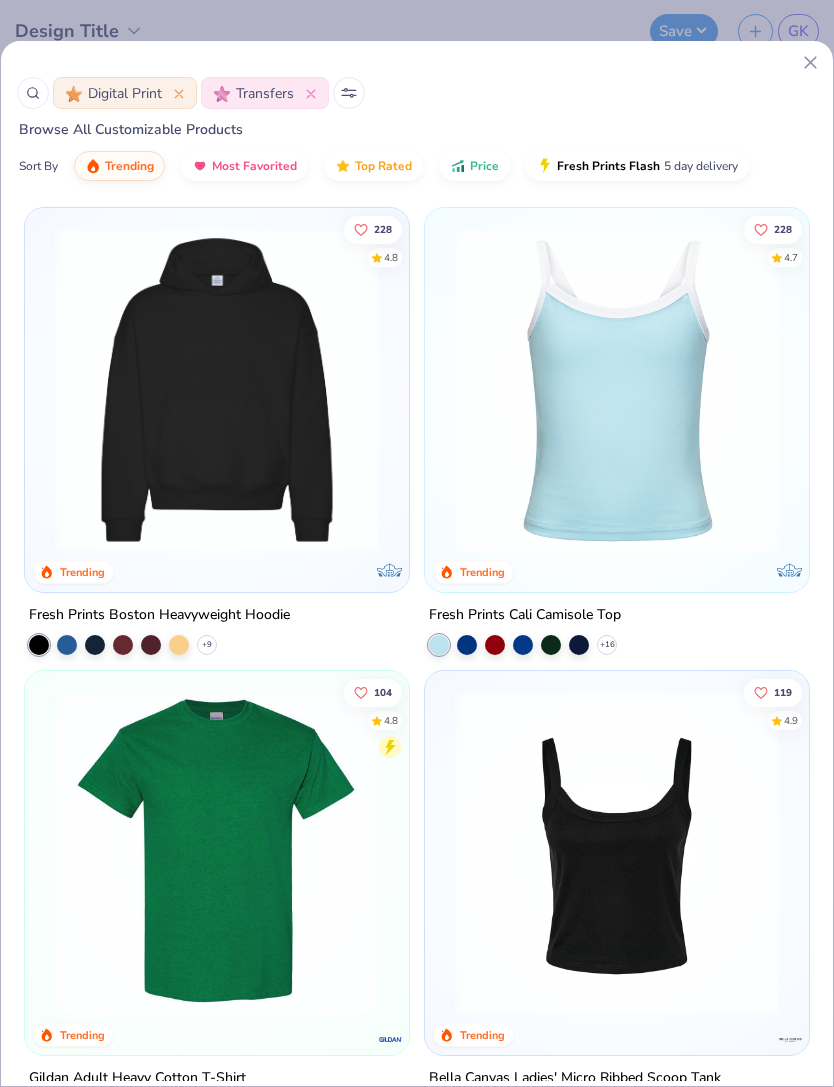 scroll, scrollTop: -1, scrollLeft: 0, axis: vertical 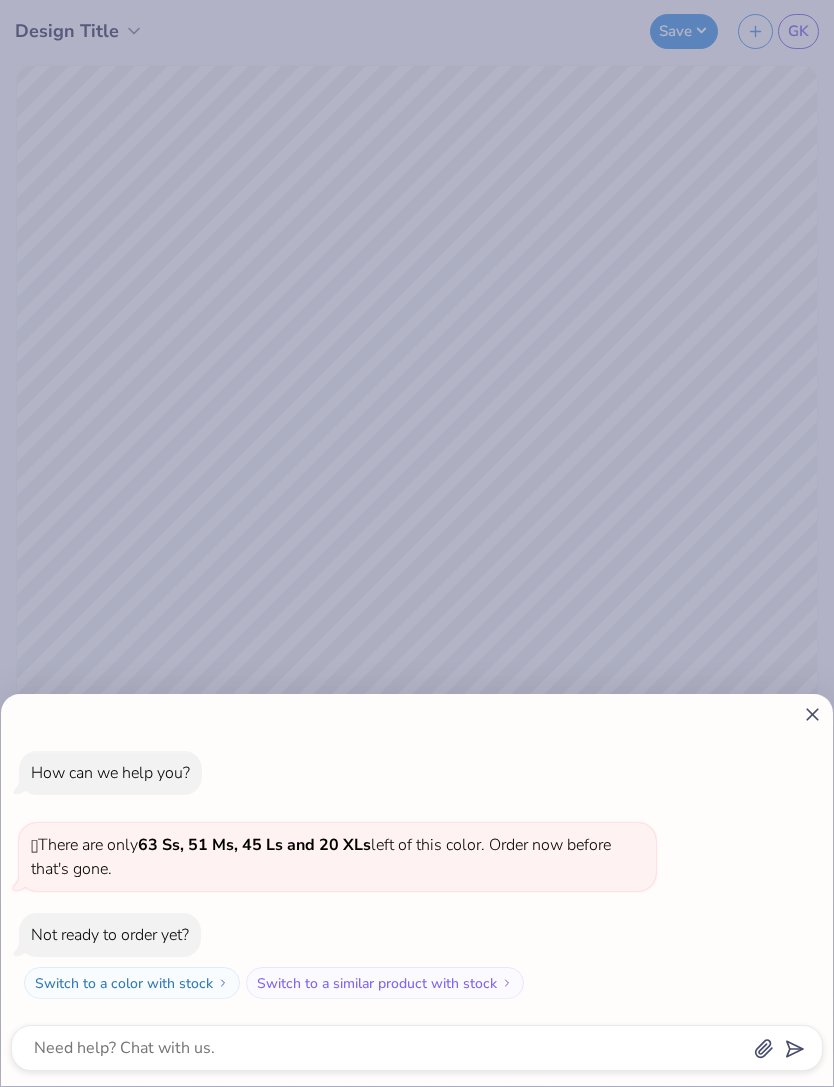 click 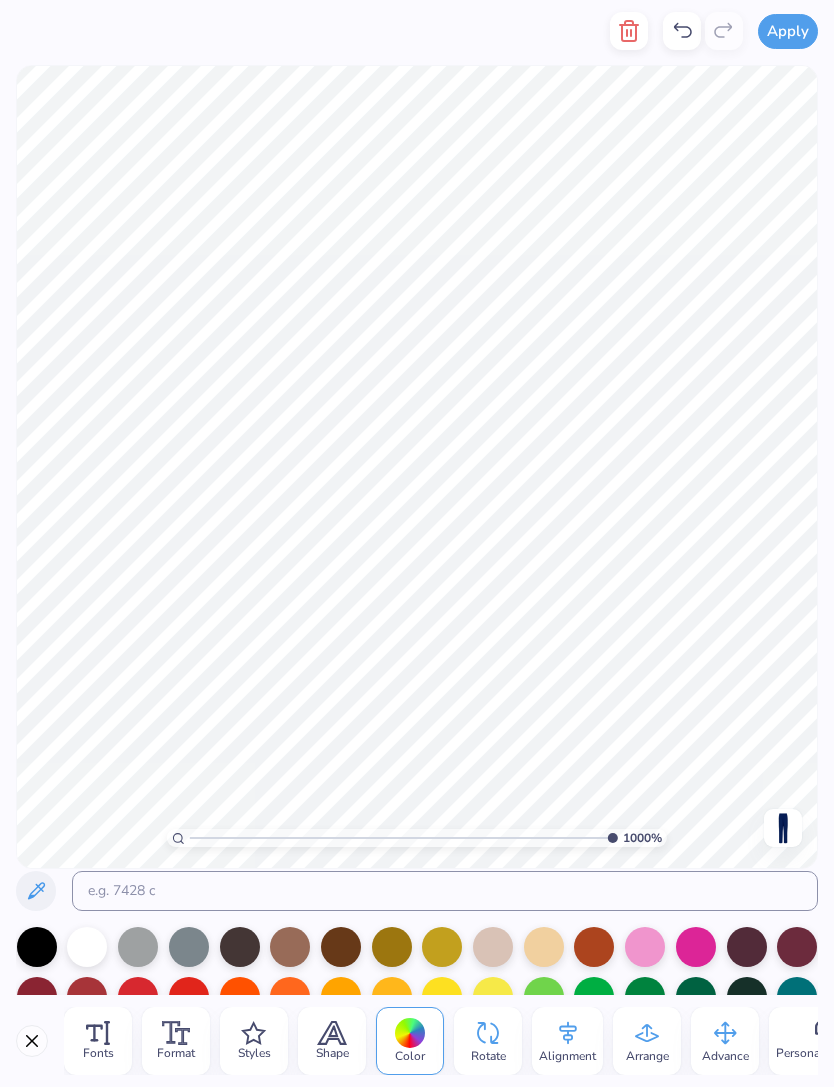 type on "10" 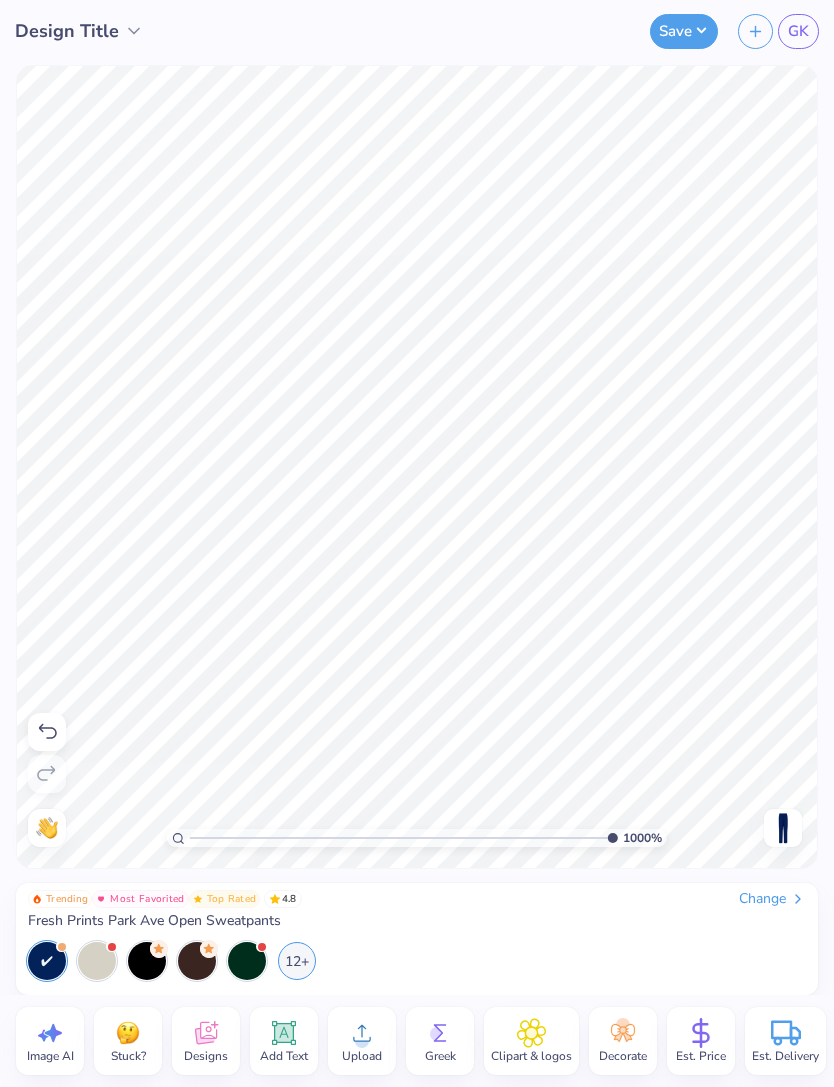 click 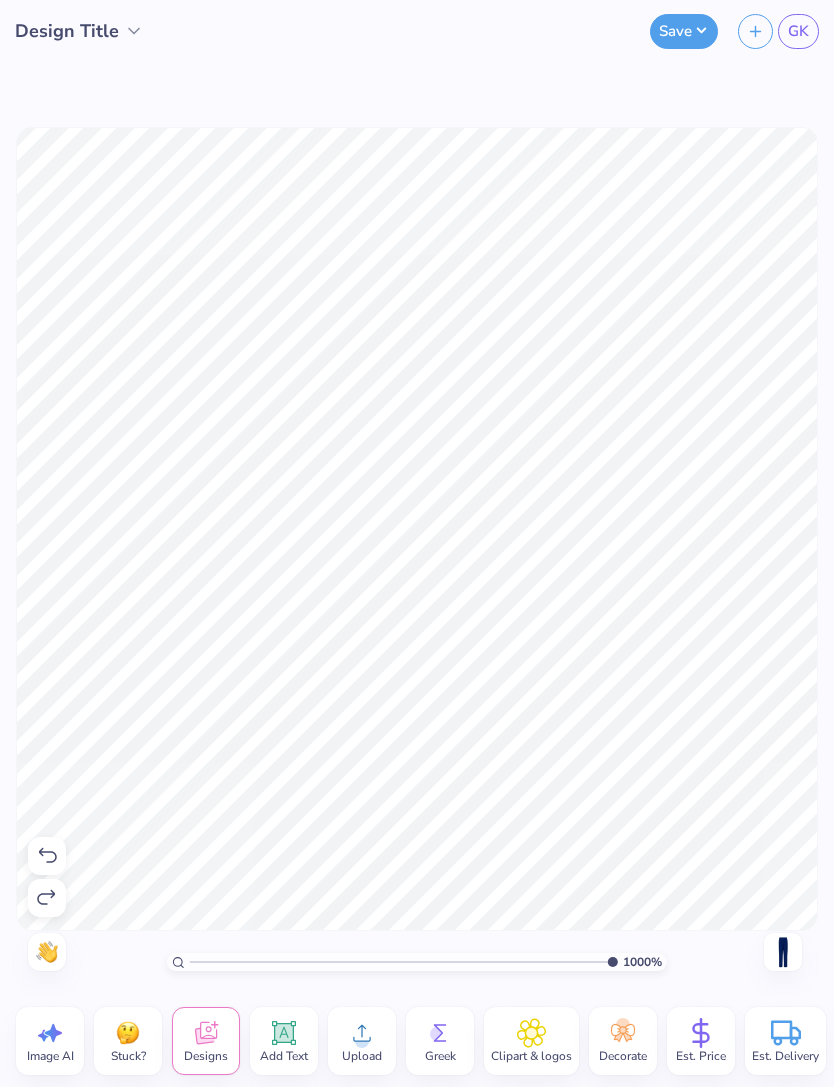 type on "10" 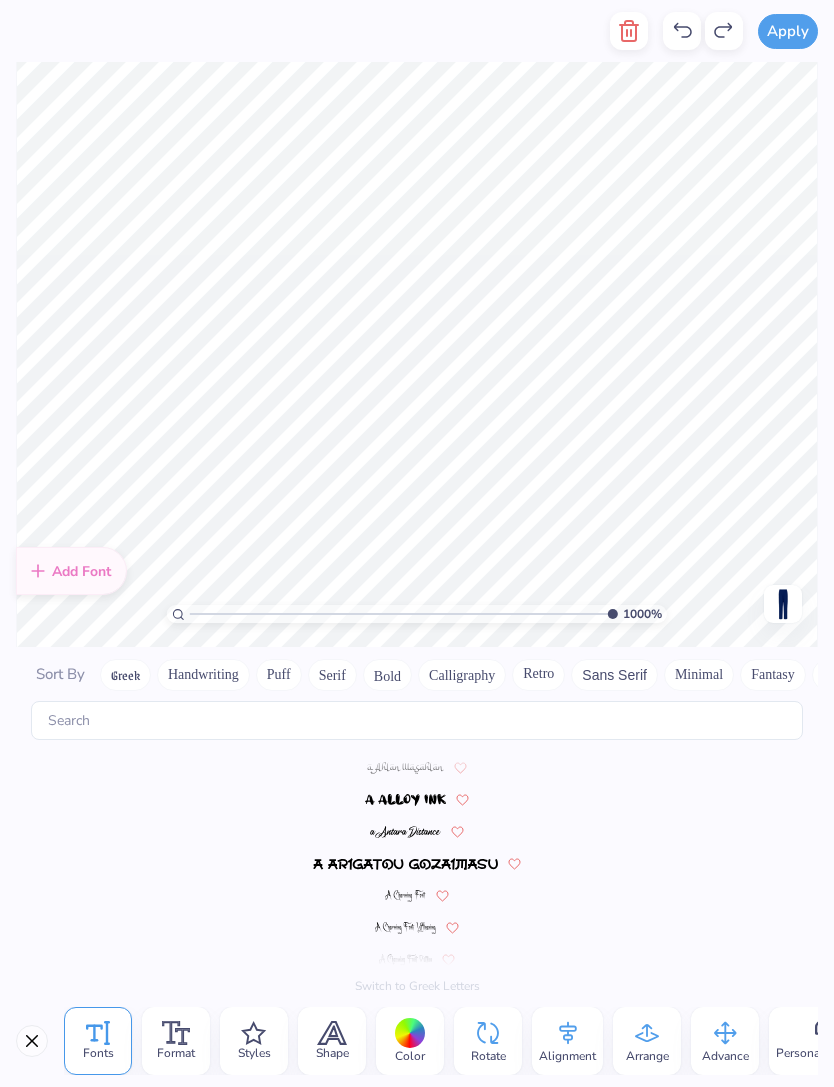 scroll, scrollTop: 4944, scrollLeft: 0, axis: vertical 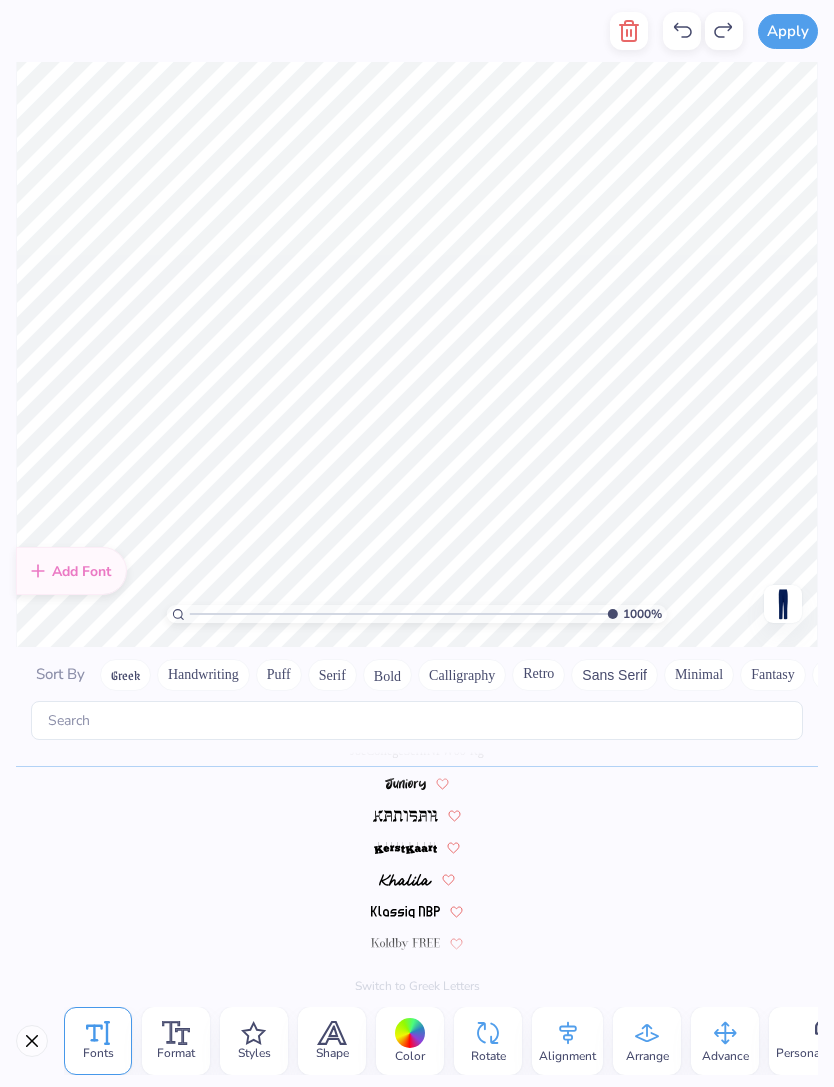 type on "85" 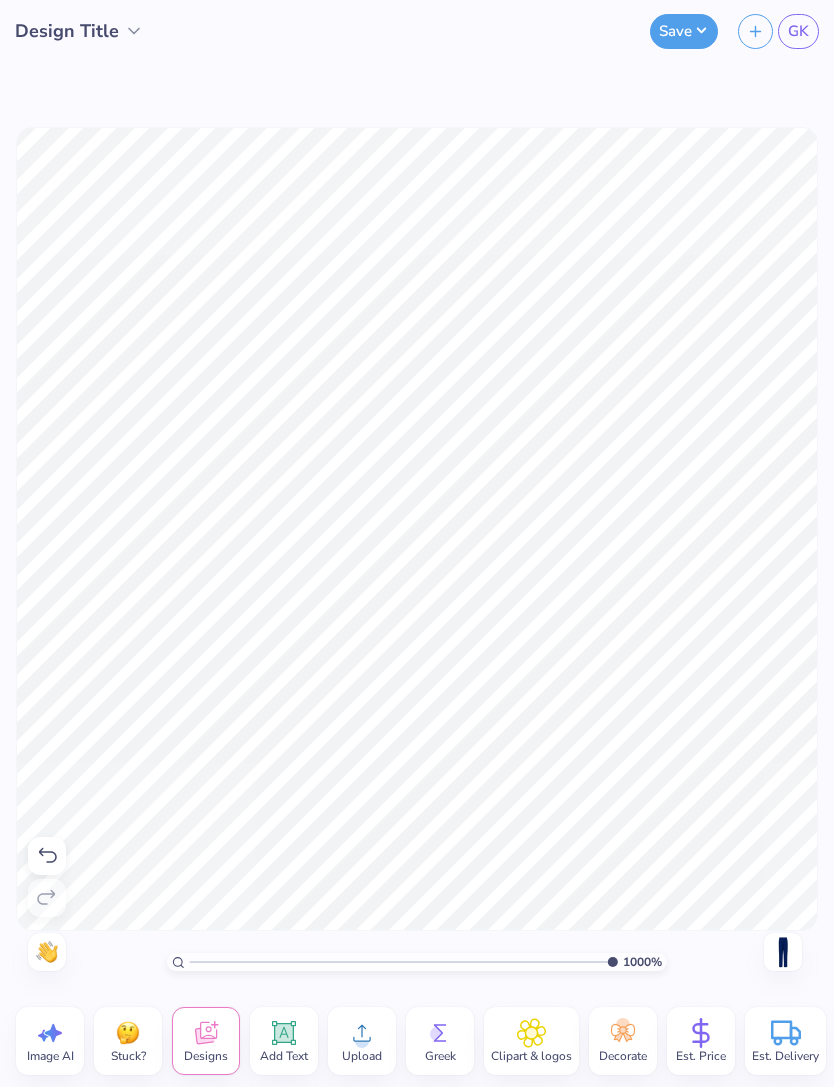 type on "10" 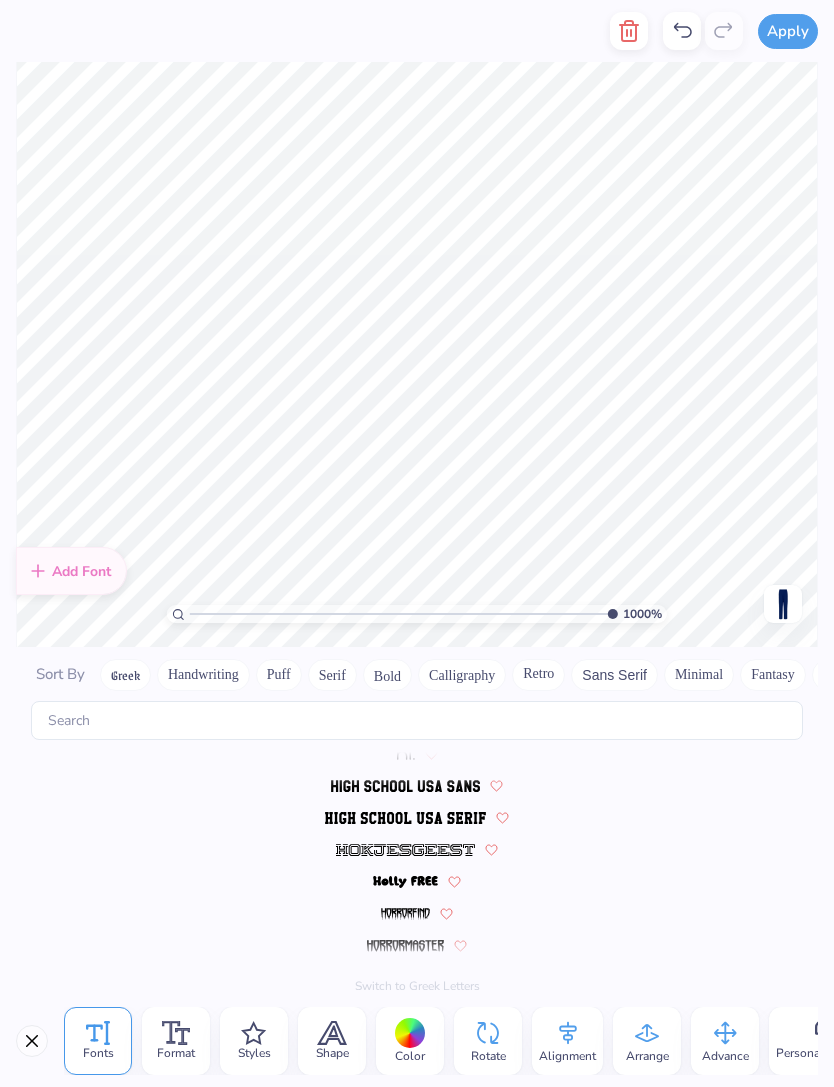 scroll, scrollTop: 4944, scrollLeft: 0, axis: vertical 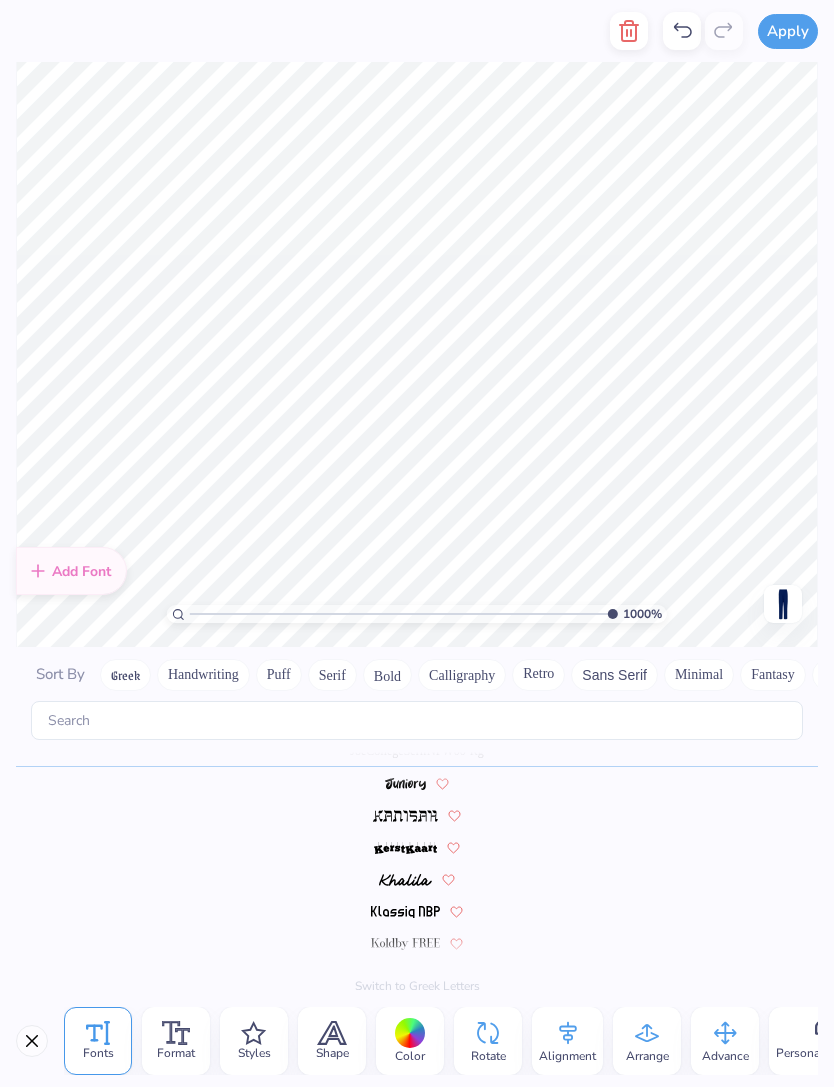 type on "G" 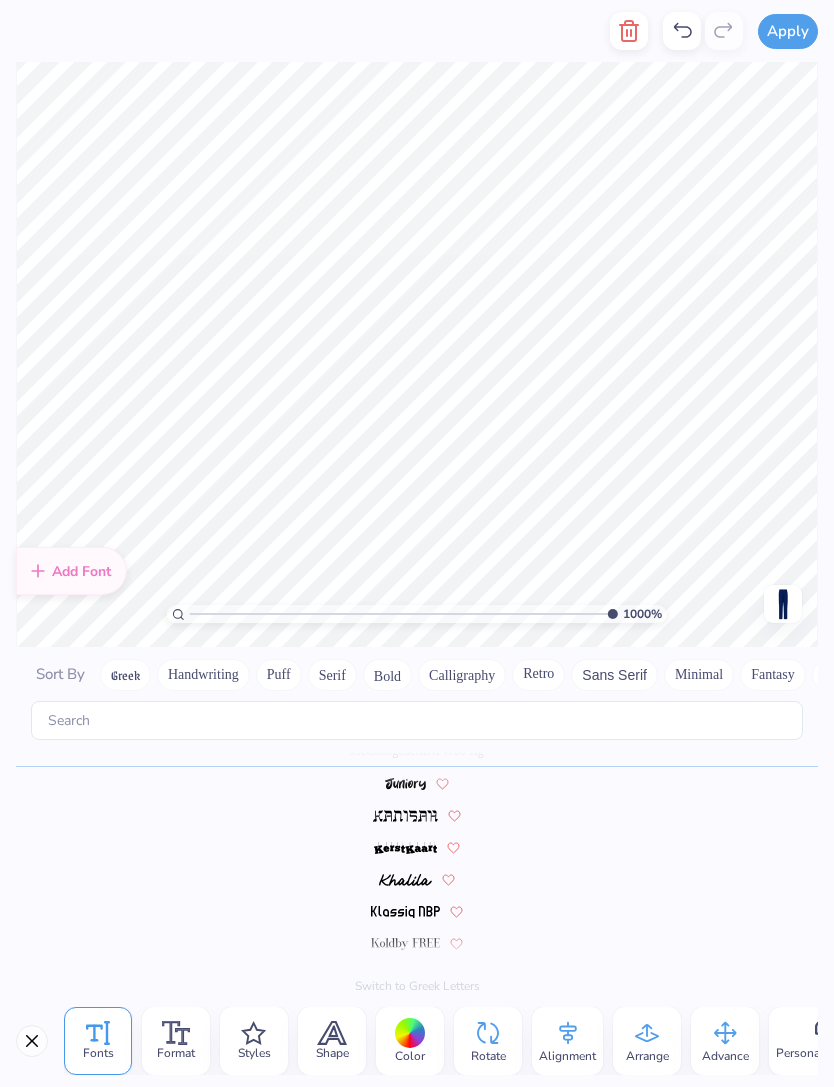 scroll, scrollTop: 0, scrollLeft: 8, axis: horizontal 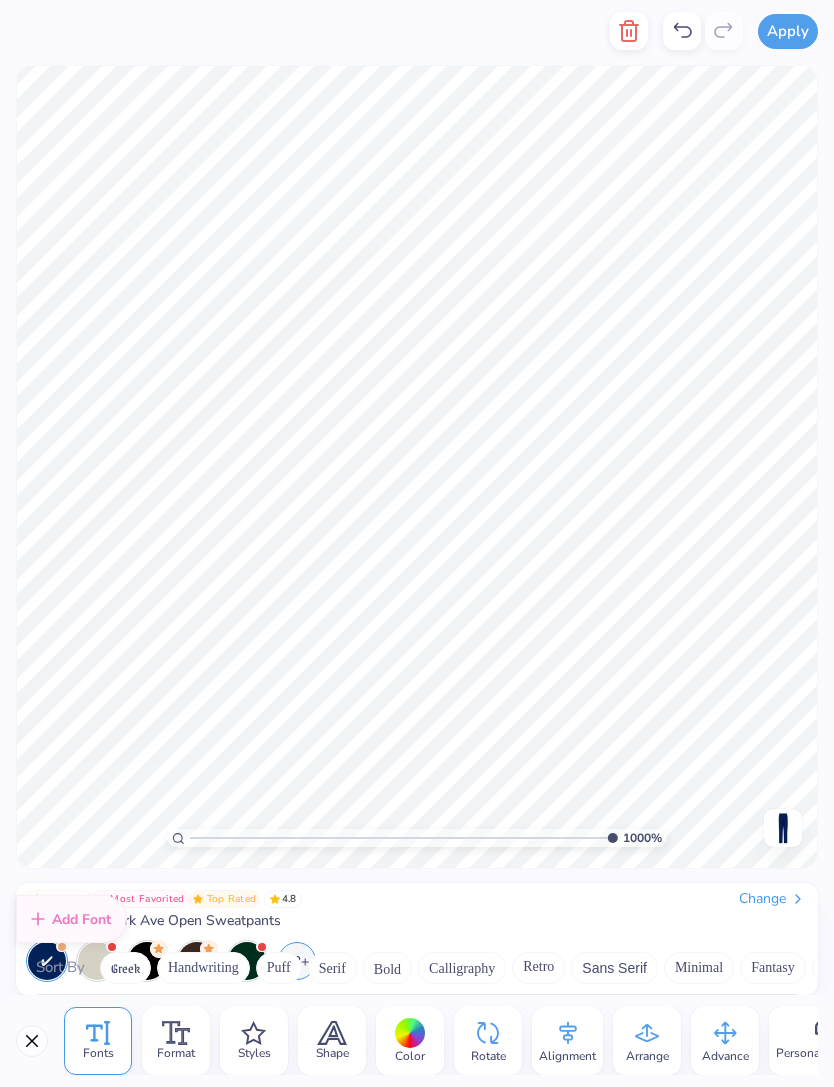 type on "10" 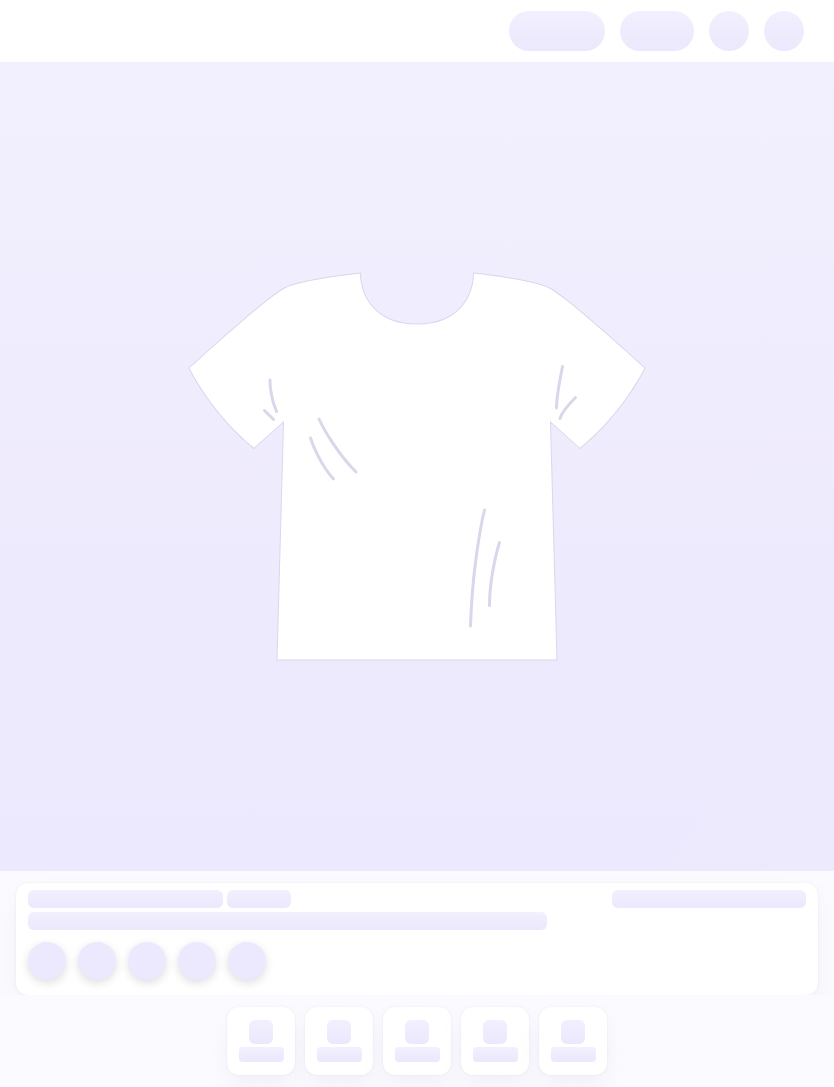 scroll, scrollTop: 0, scrollLeft: 0, axis: both 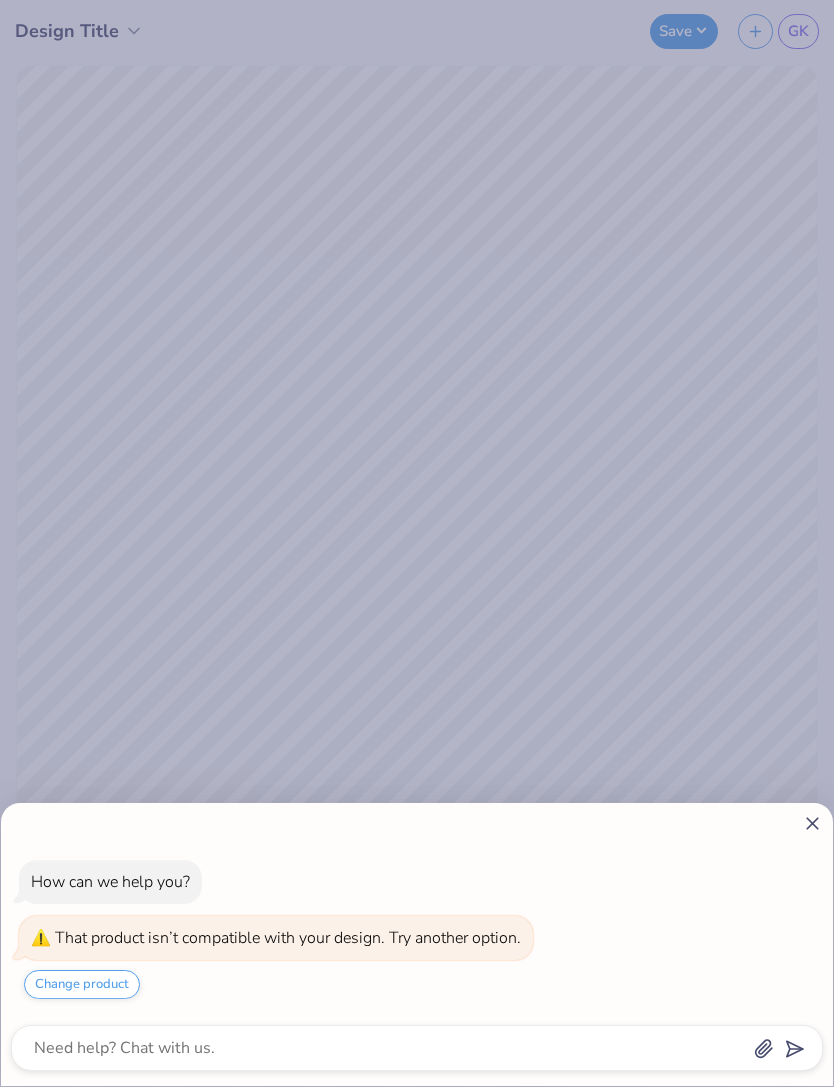 click 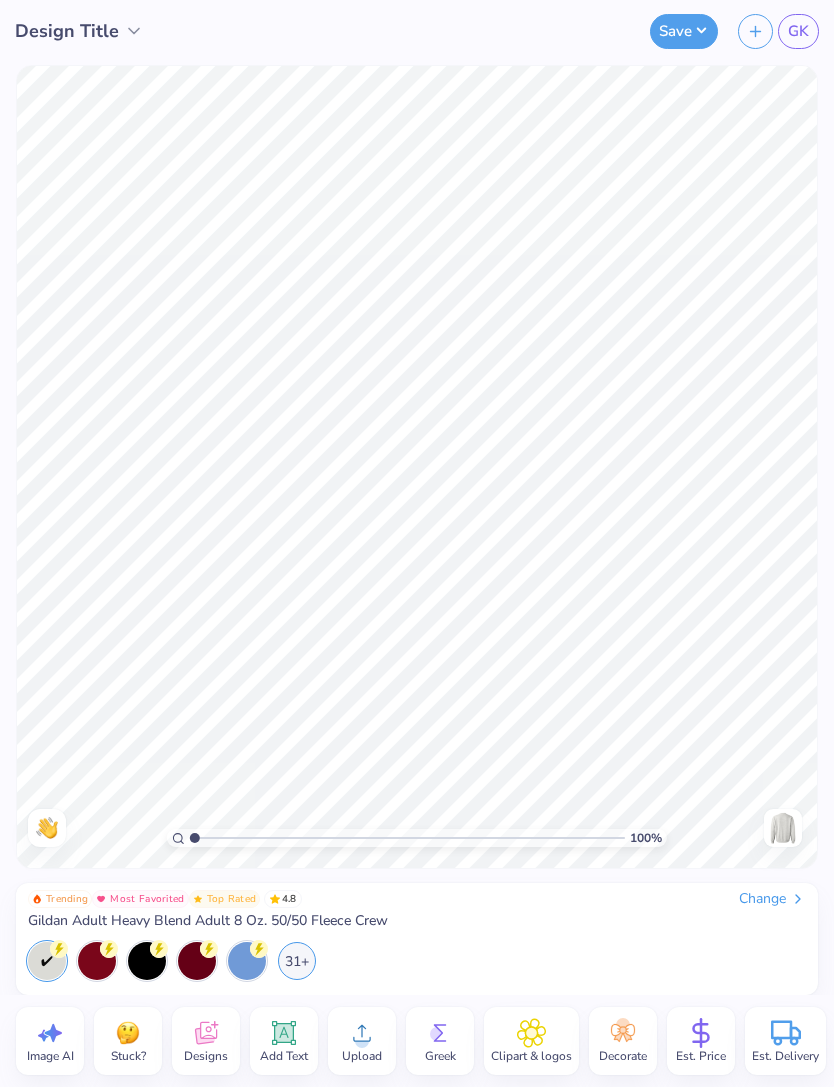 click on "Designs" at bounding box center [206, 1041] 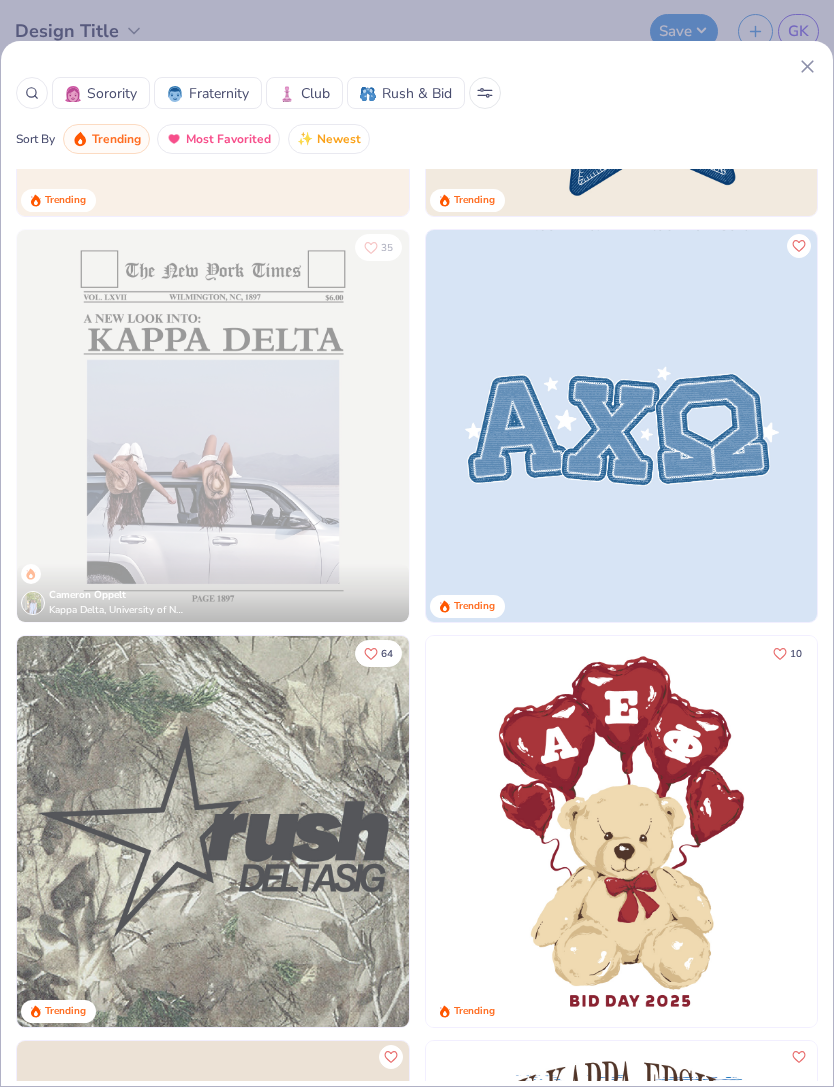 scroll, scrollTop: 2373, scrollLeft: 0, axis: vertical 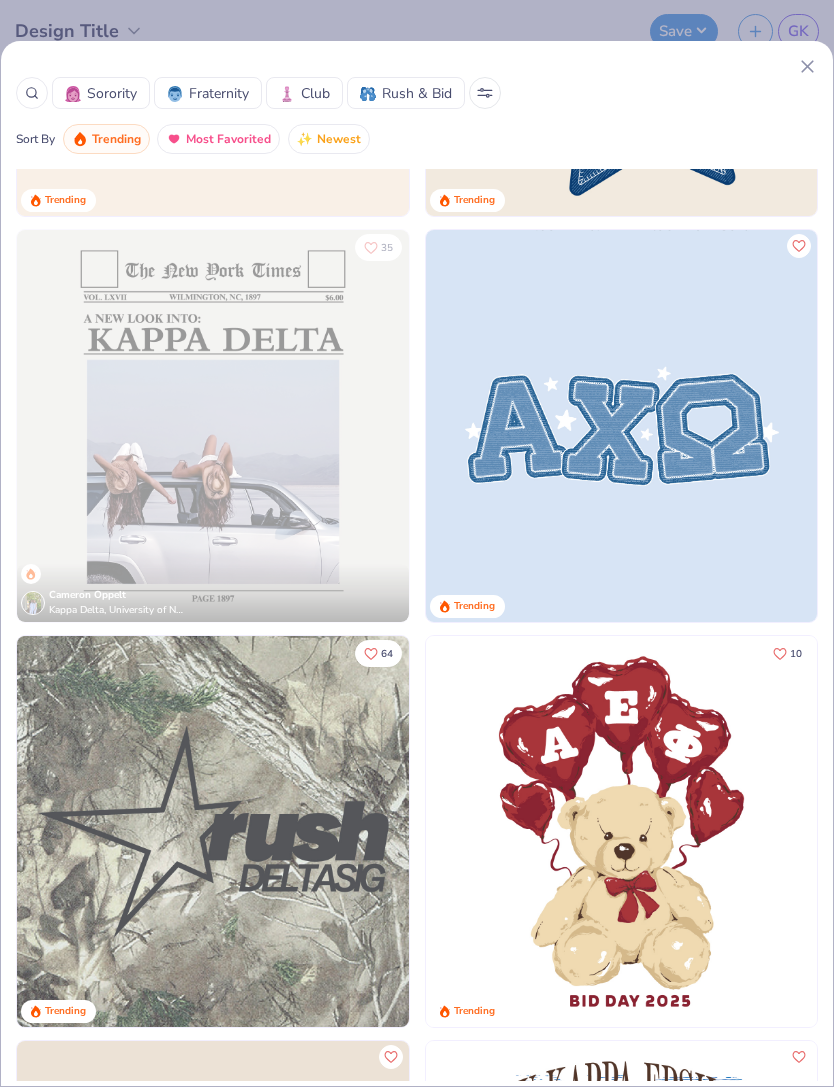 click at bounding box center [213, 426] 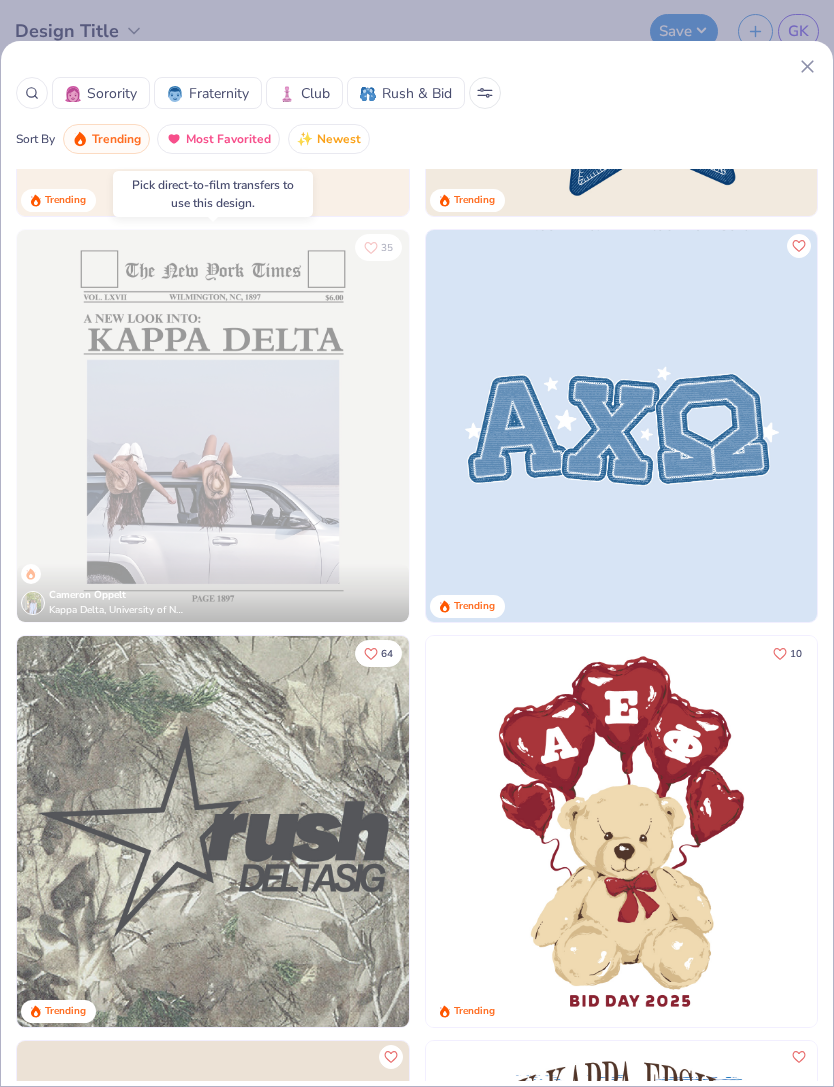 click at bounding box center (213, 426) 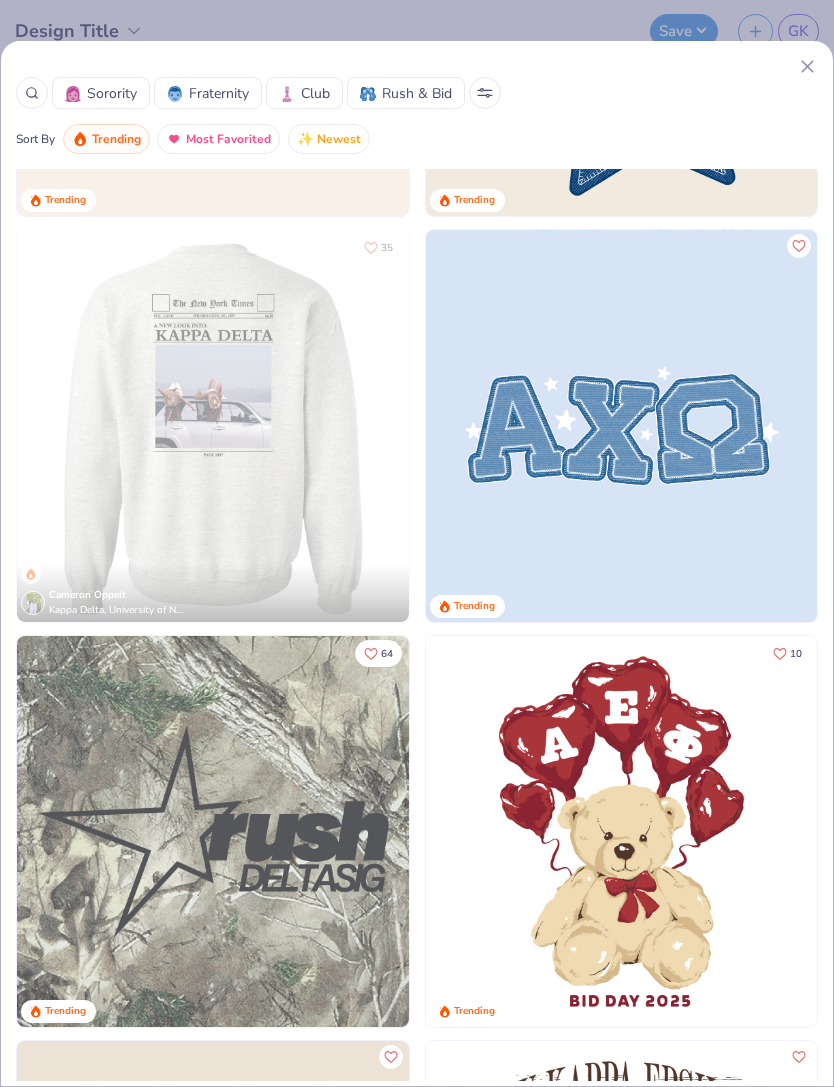 click at bounding box center [213, 426] 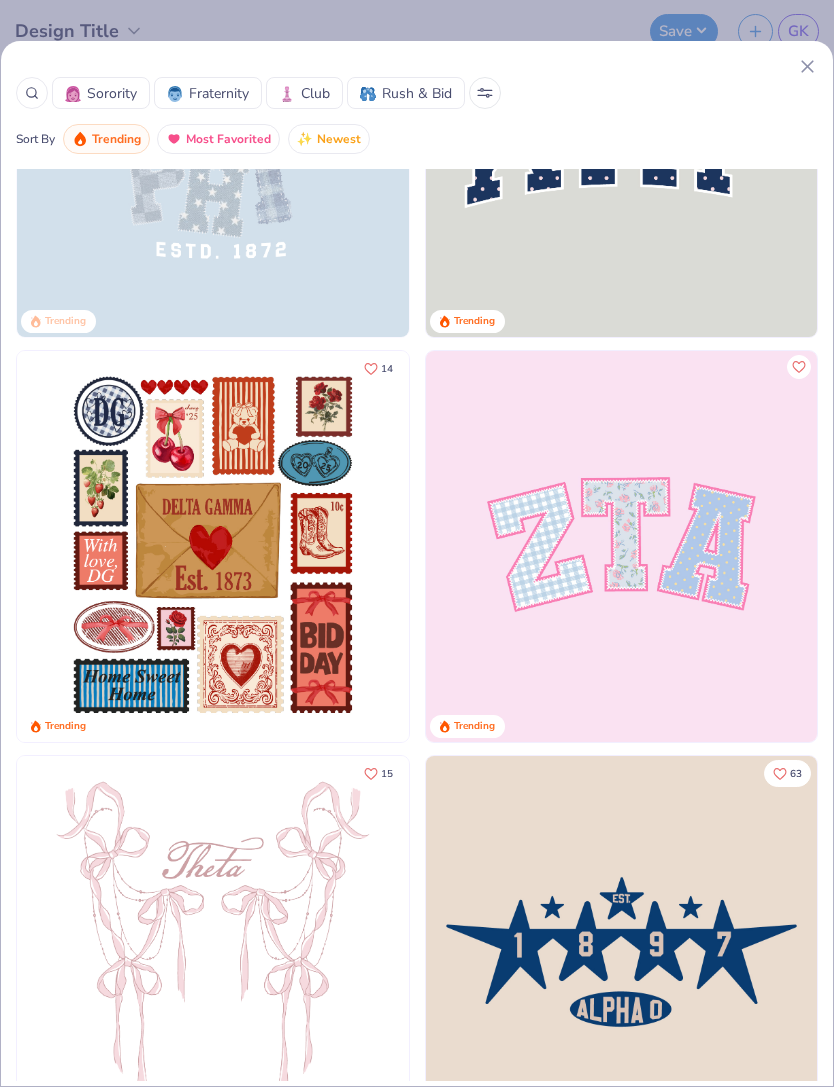 click 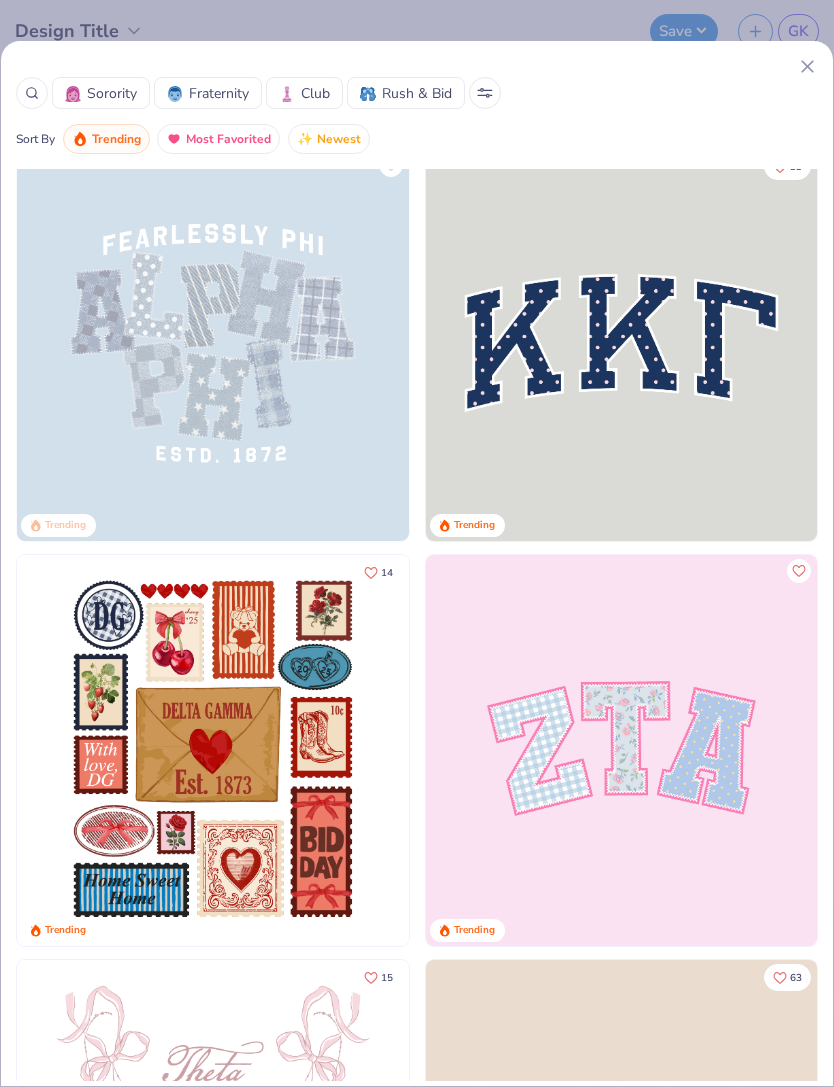 click 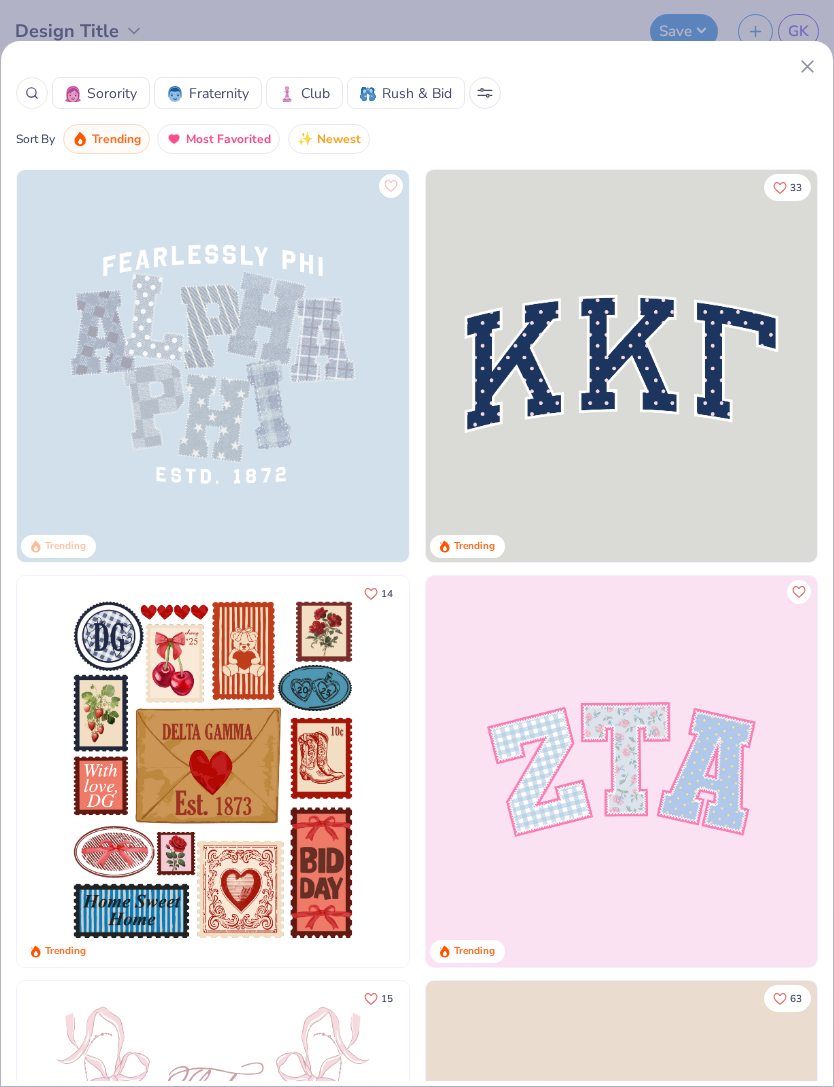 scroll, scrollTop: 0, scrollLeft: 0, axis: both 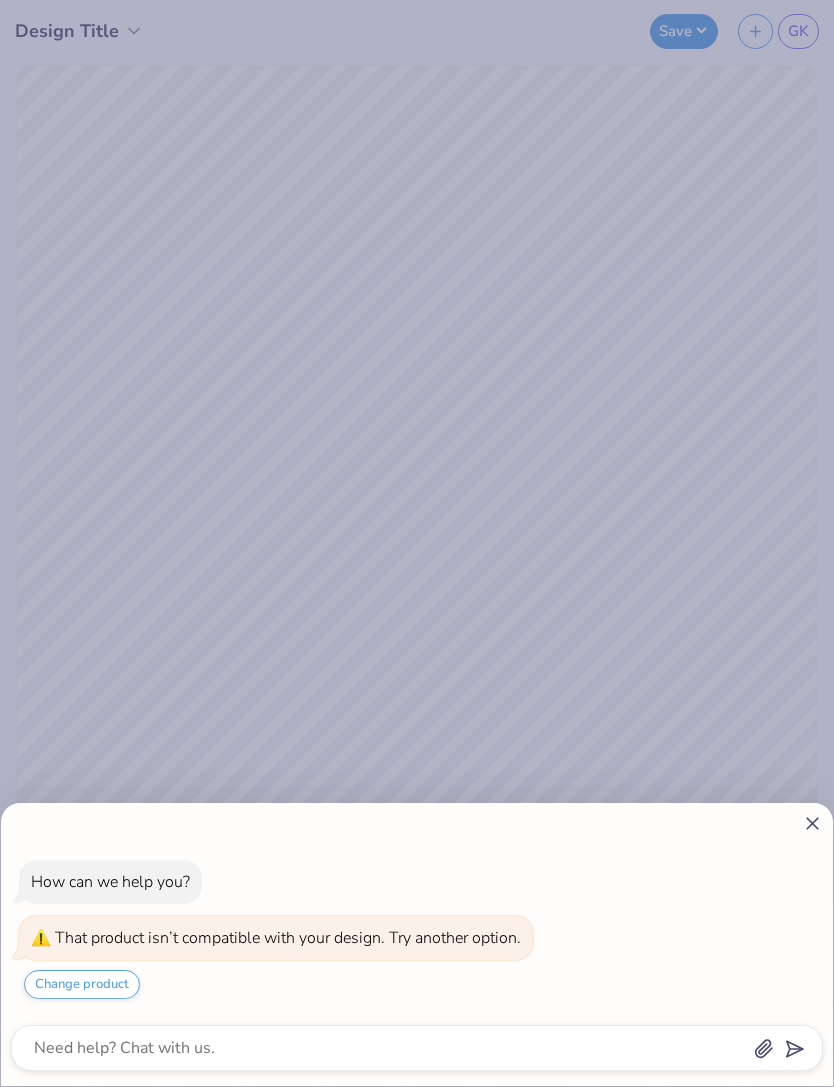 click on "Change product" at bounding box center (82, 984) 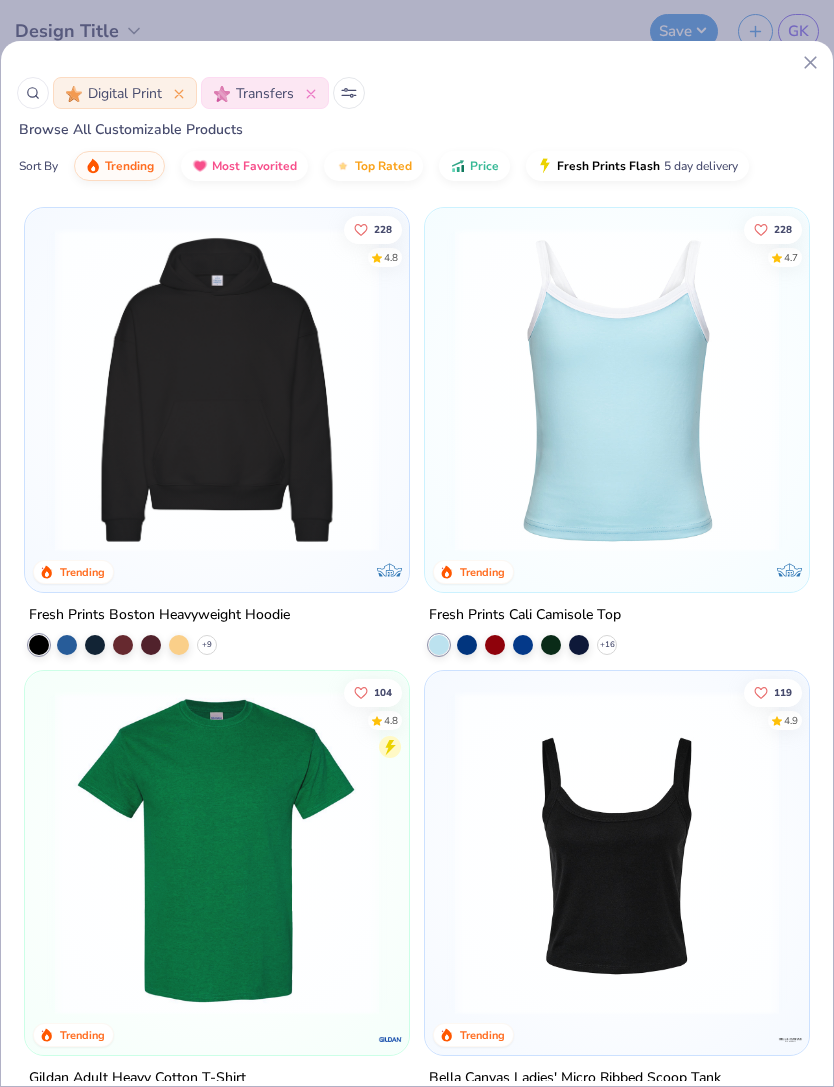 click at bounding box center [349, 93] 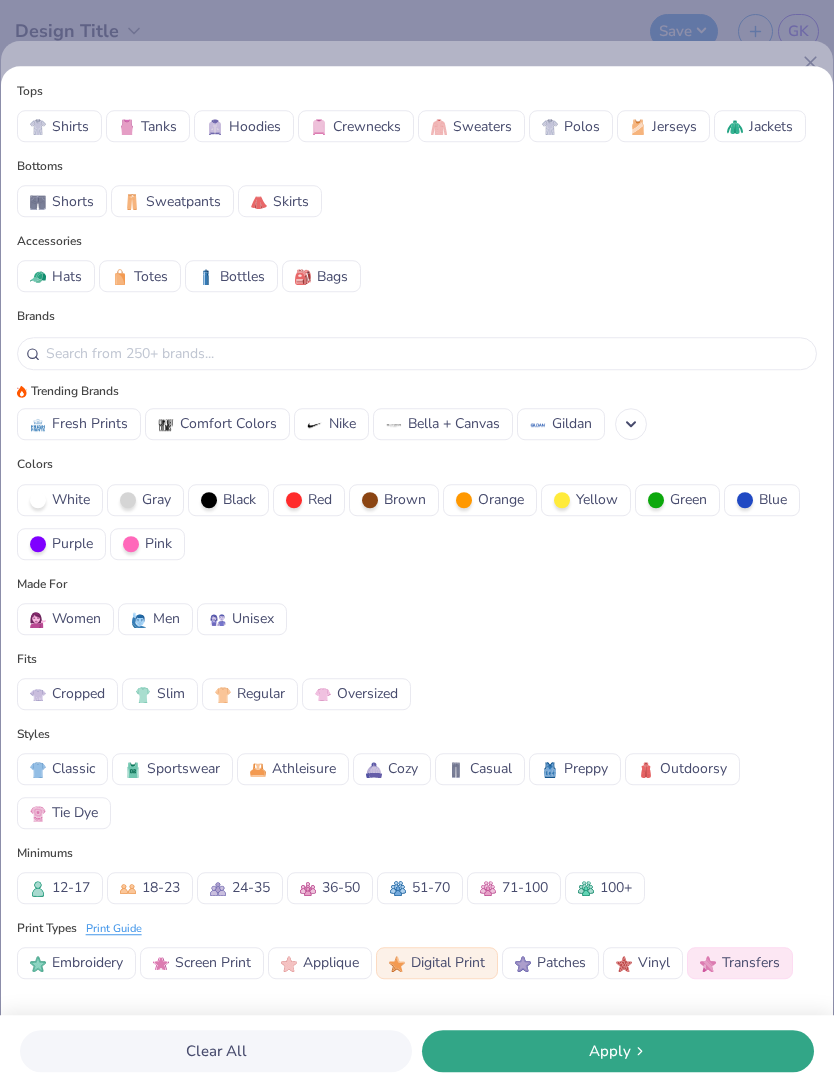 click on "Screen Print" at bounding box center [213, 963] 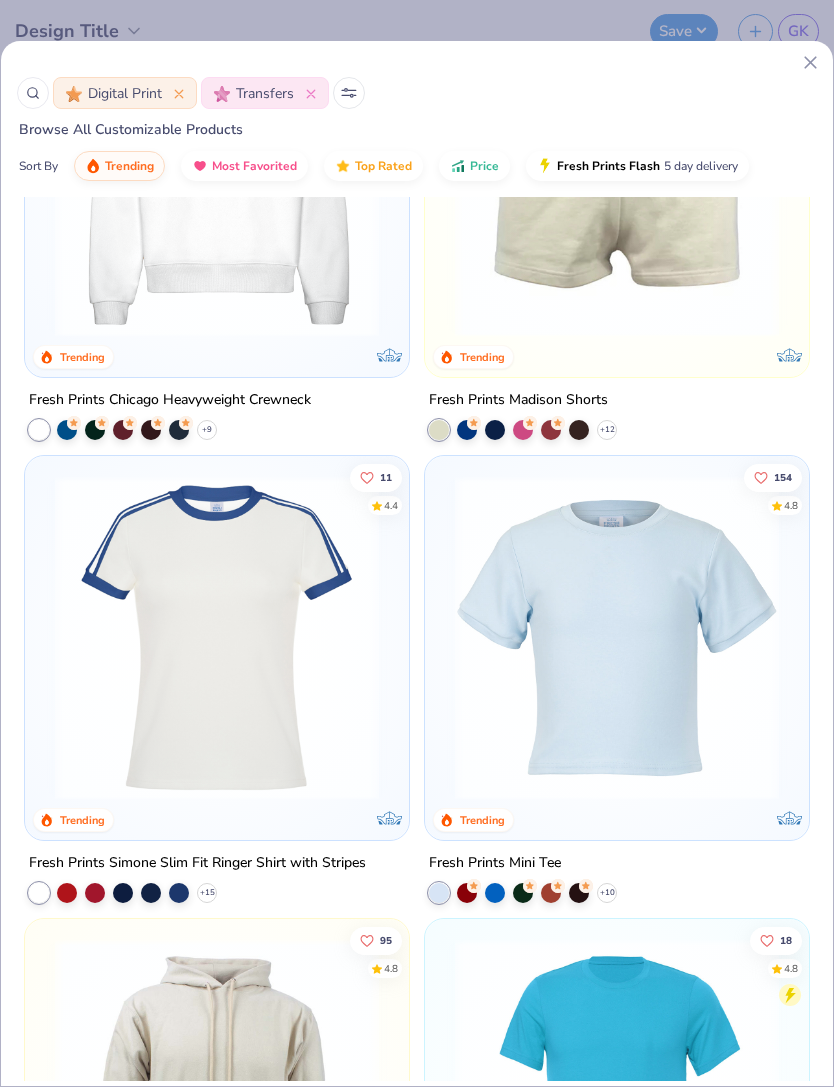 scroll, scrollTop: 2530, scrollLeft: 0, axis: vertical 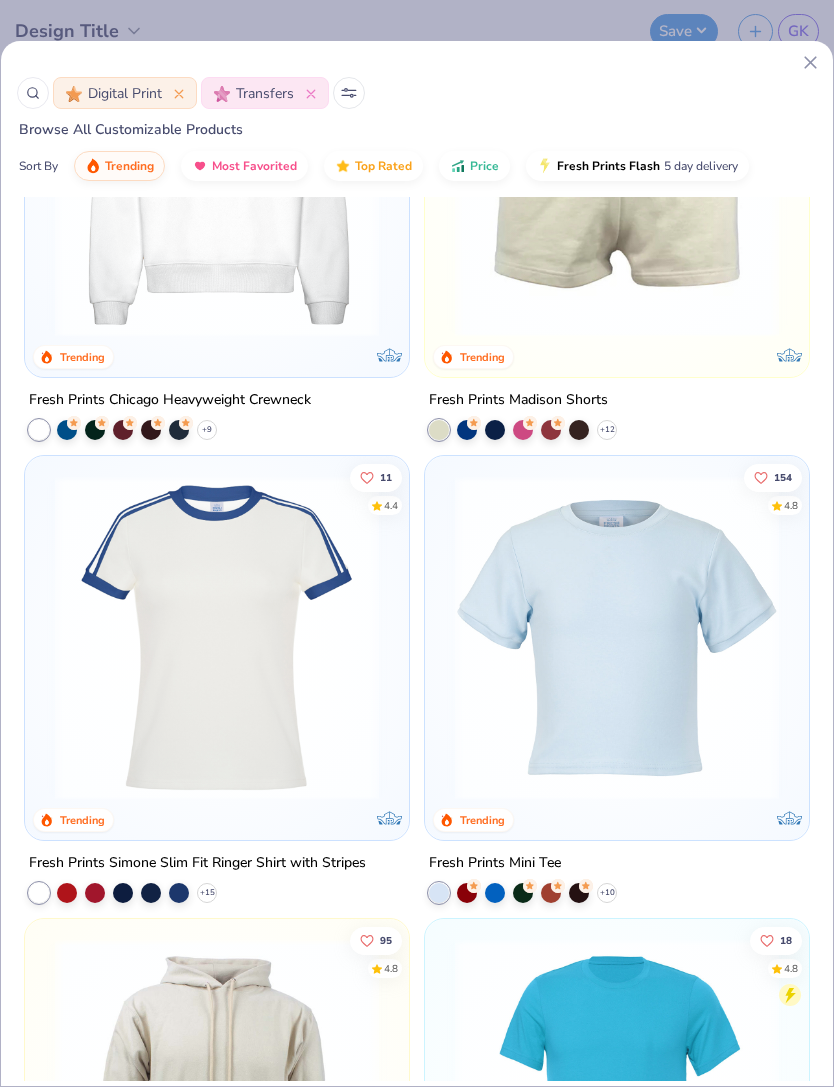 click at bounding box center [217, 638] 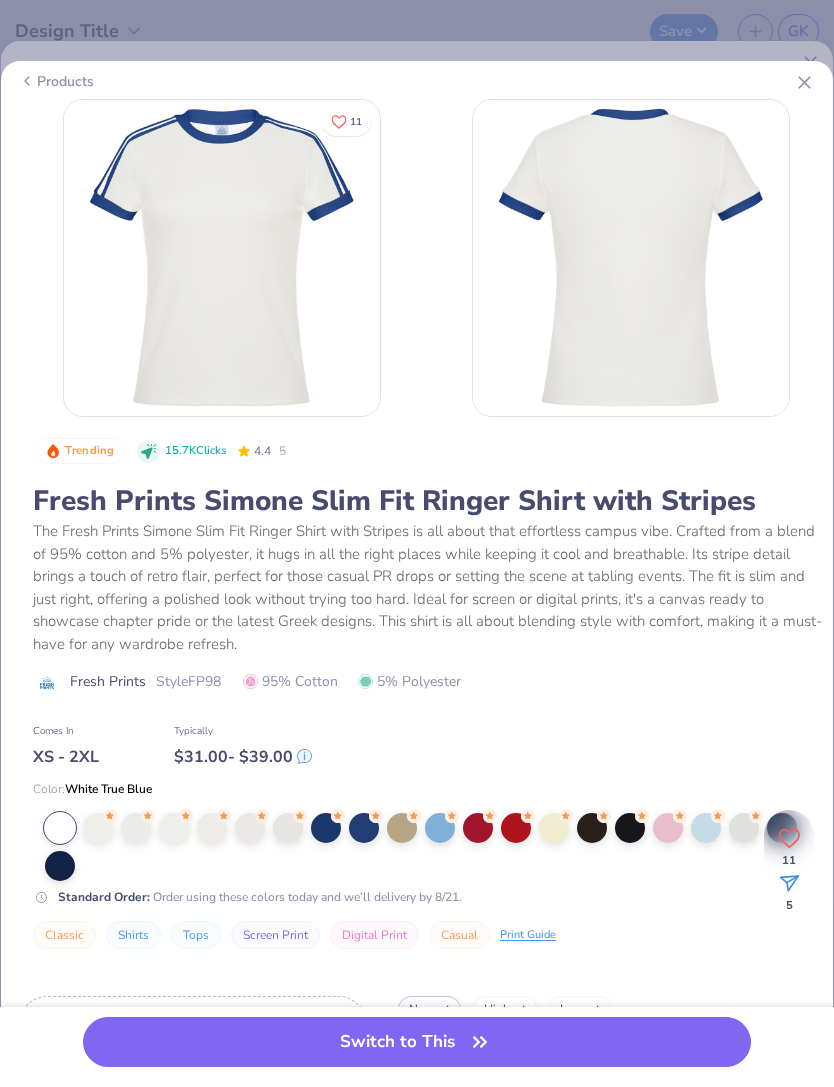 click on "Switch to This" at bounding box center (416, 1042) 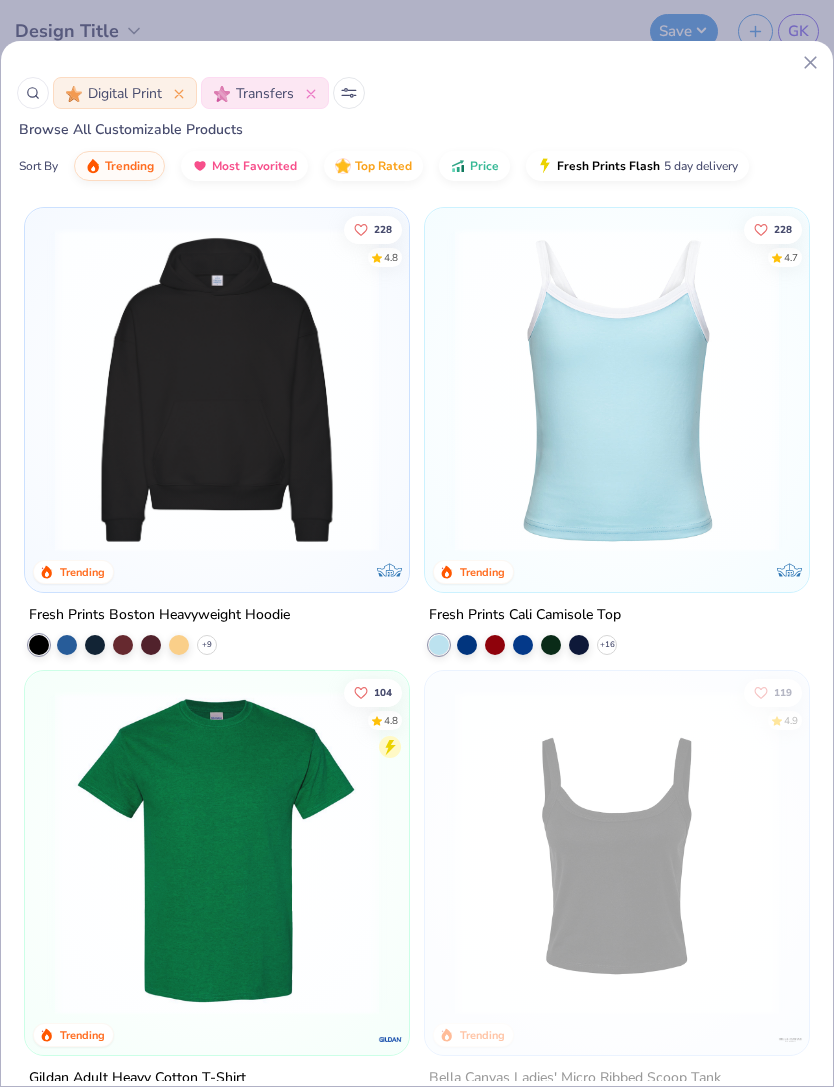 click 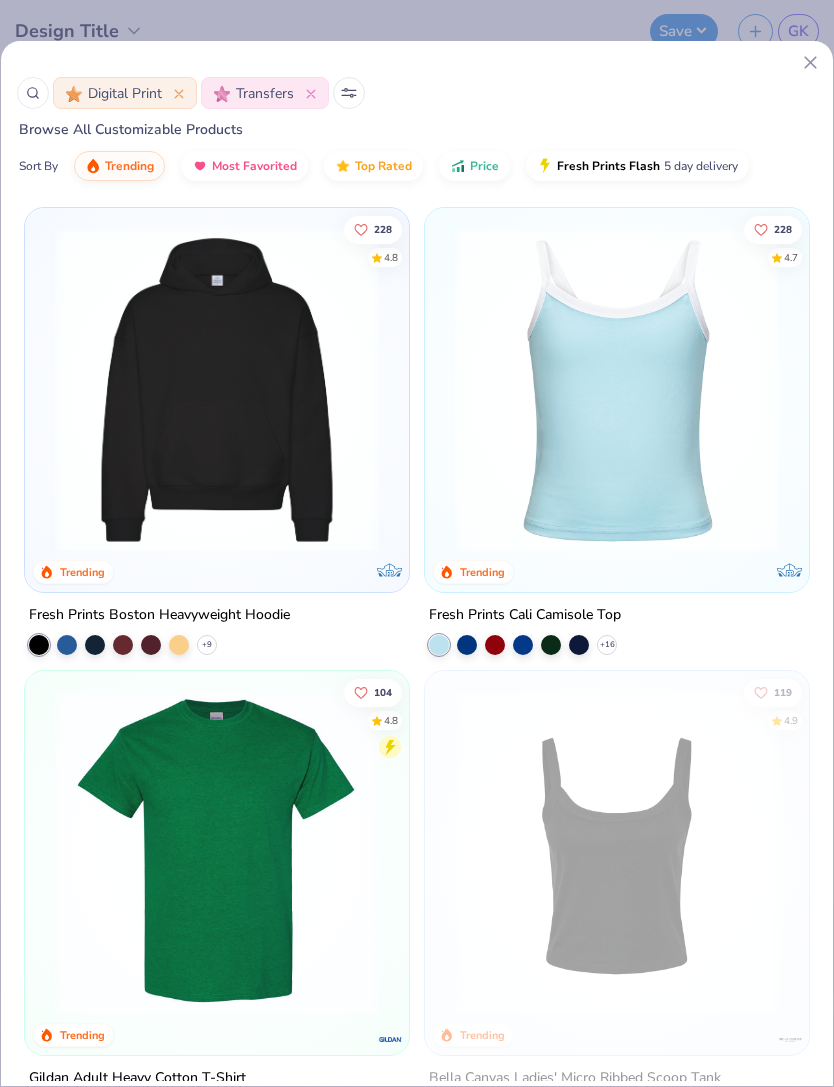 scroll, scrollTop: 0, scrollLeft: 0, axis: both 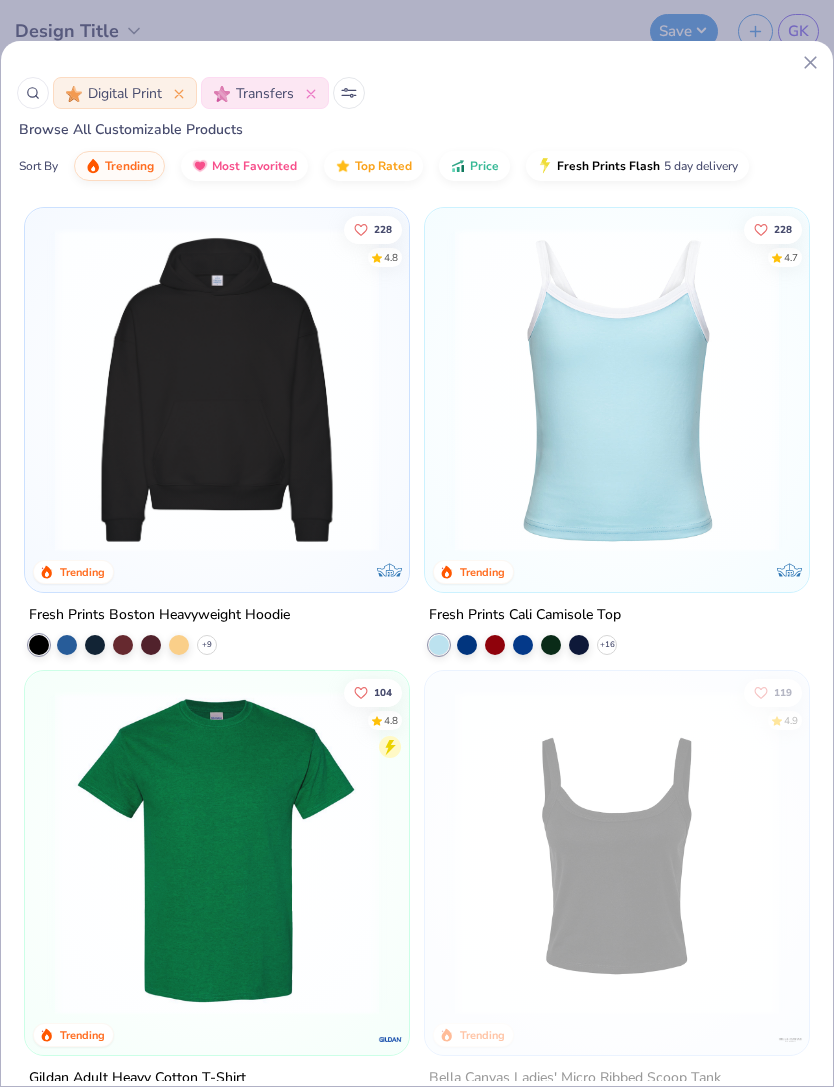 click 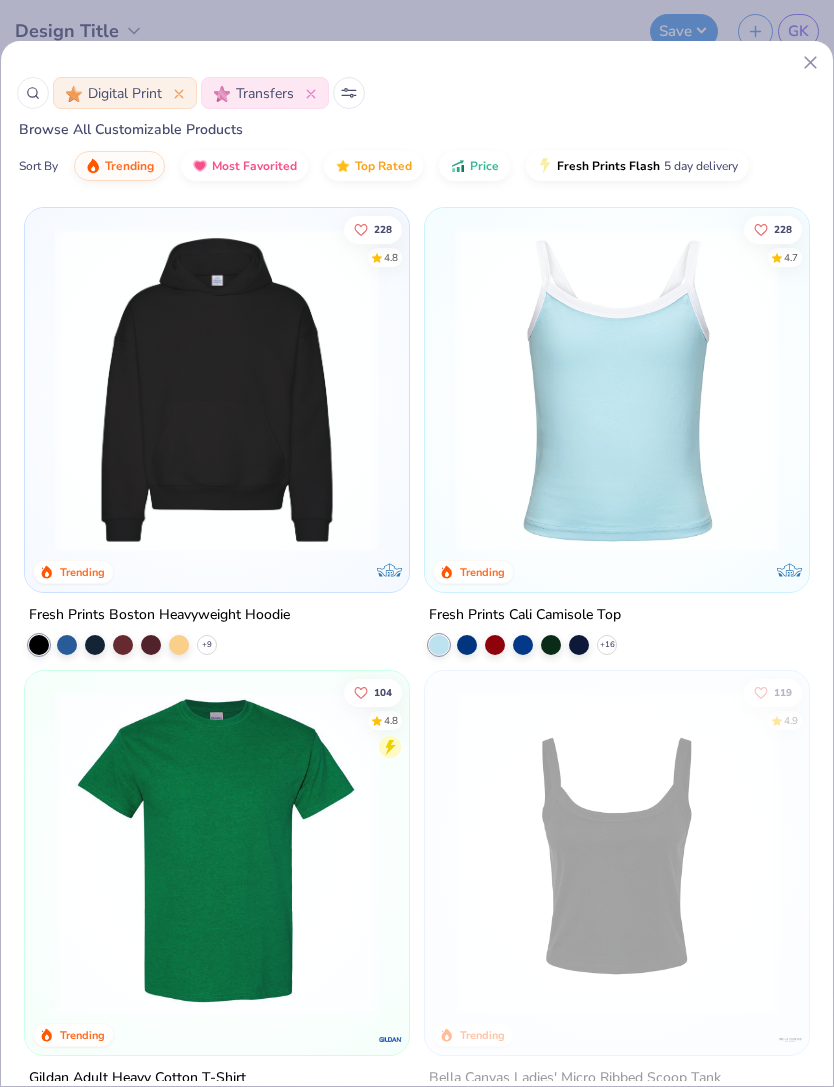 click at bounding box center (617, 390) 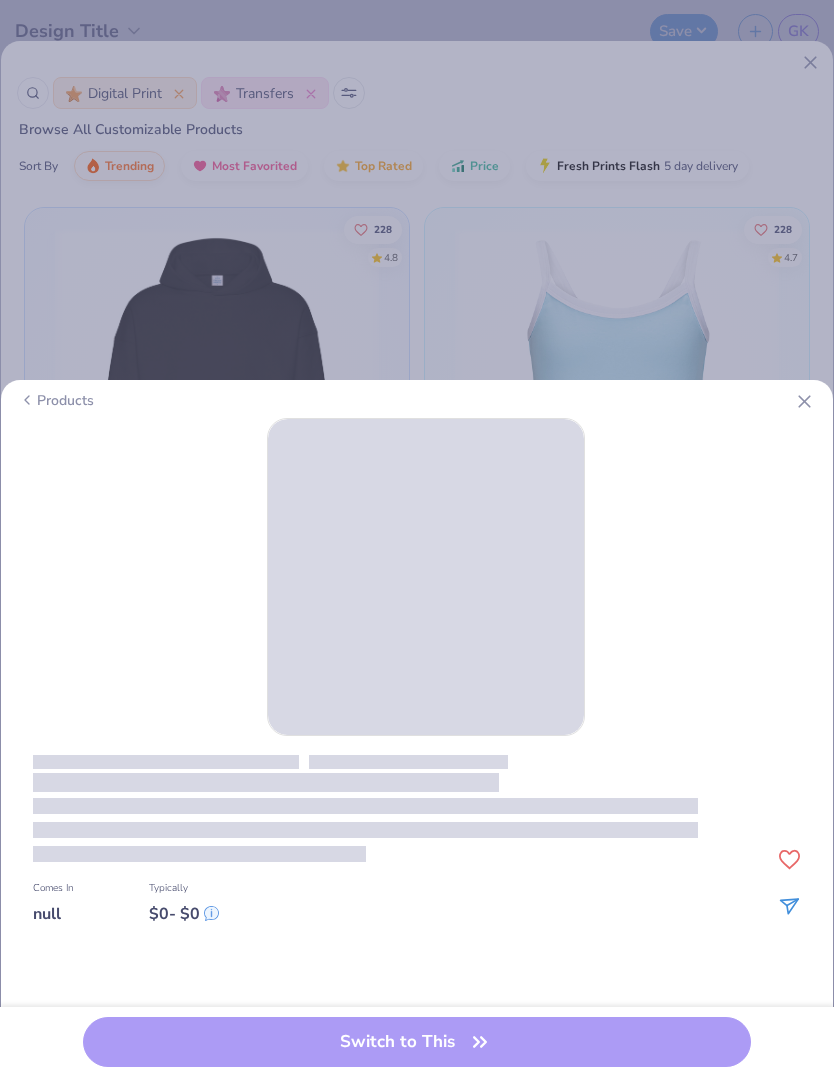 click on "Products Typically   $ 0  - $ 0   Comes In null   Switch to This" at bounding box center (417, 543) 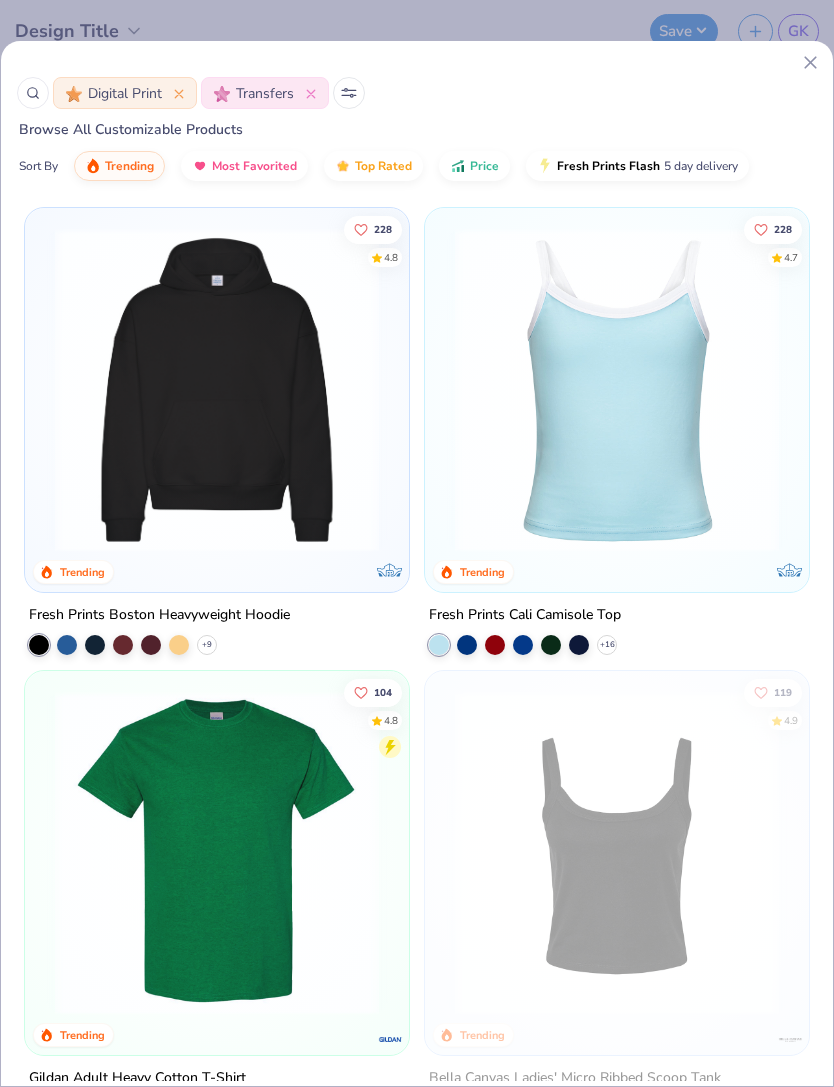 click at bounding box center (617, 390) 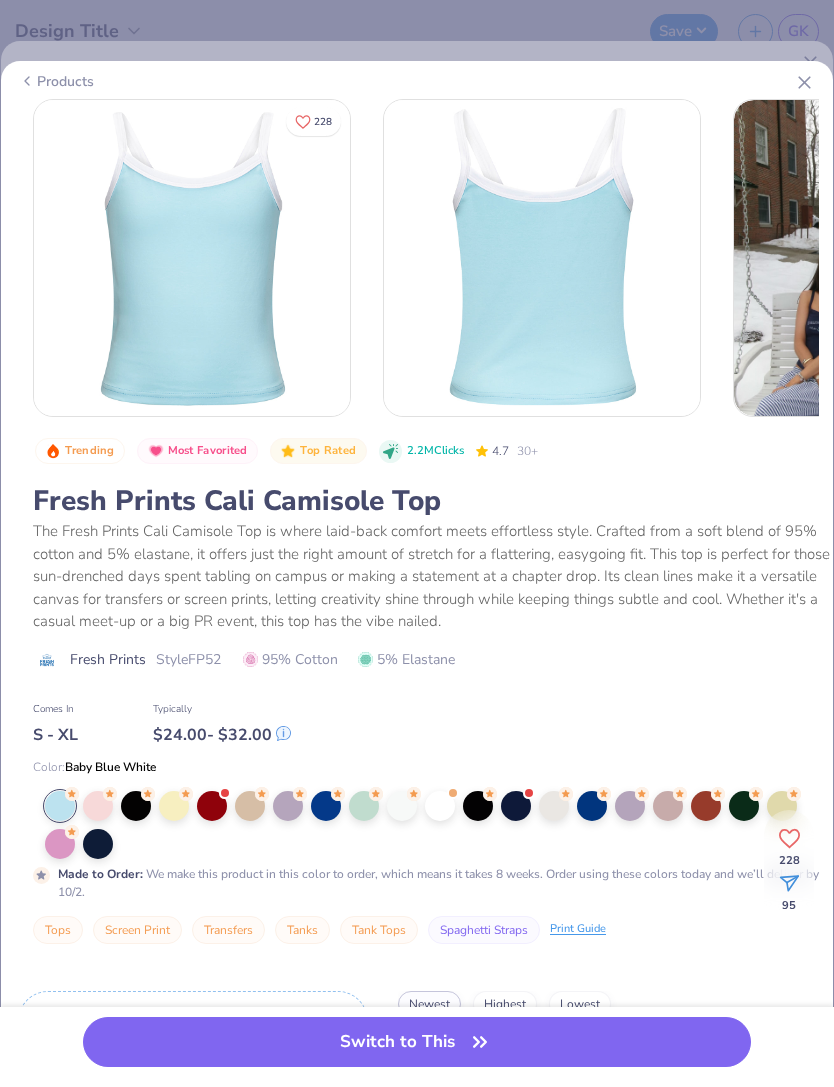 click on "Switch to This" at bounding box center [416, 1042] 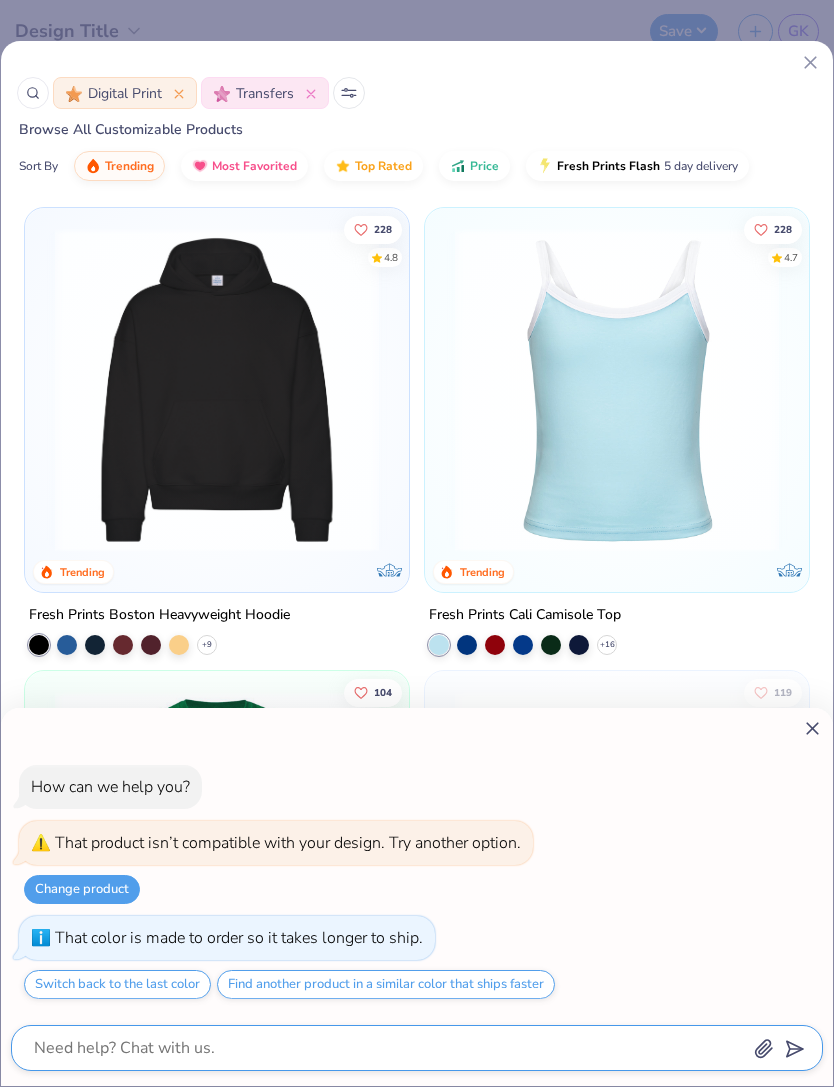 click at bounding box center (389, 1048) 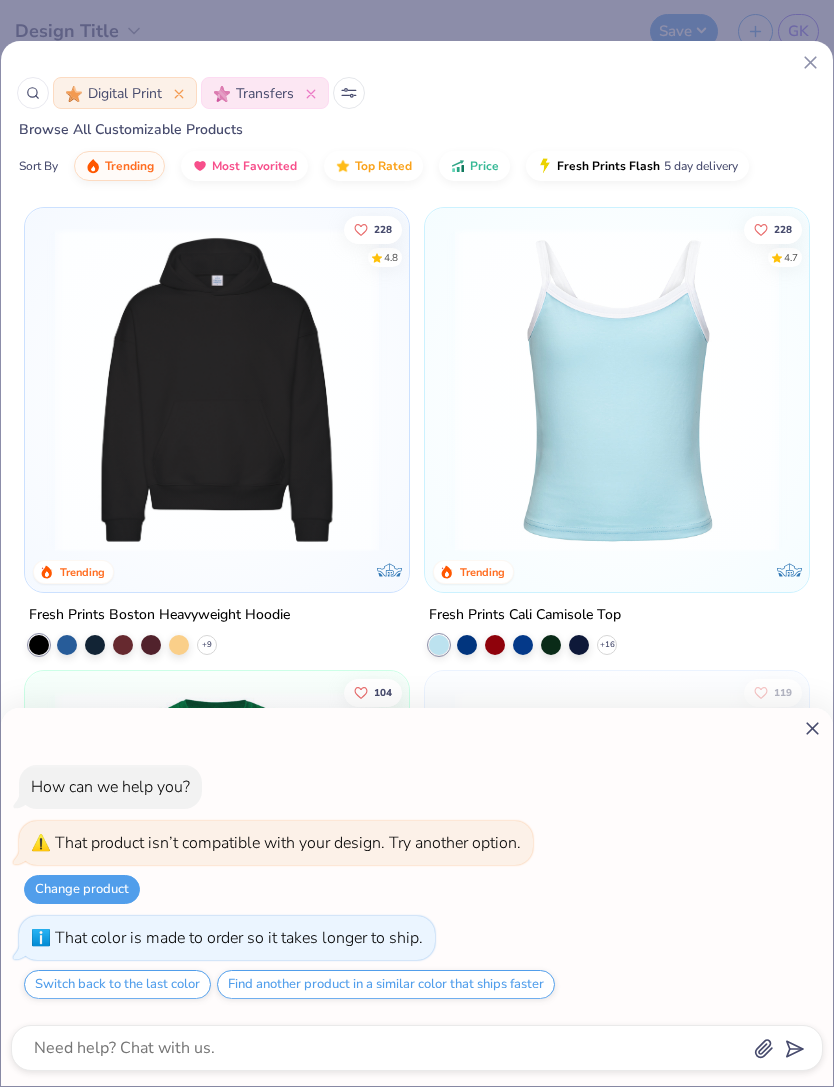 click on "Find another product in a similar color that ships faster" at bounding box center (386, 984) 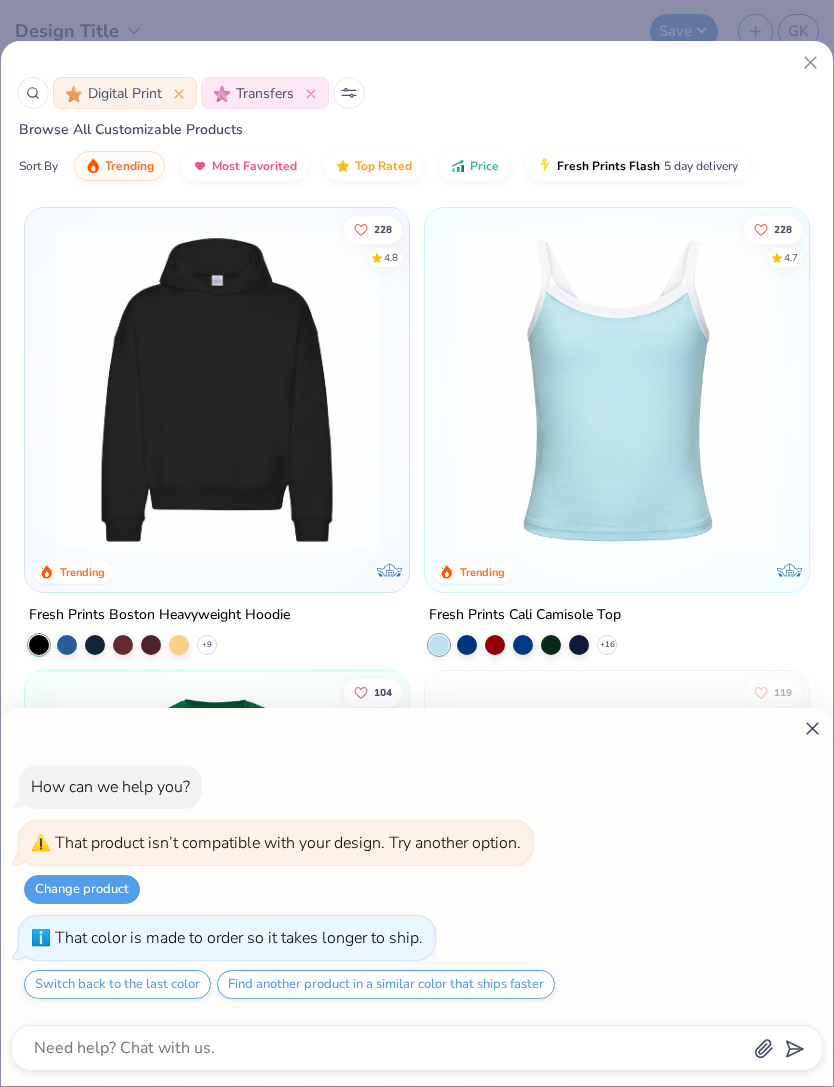 type on "x" 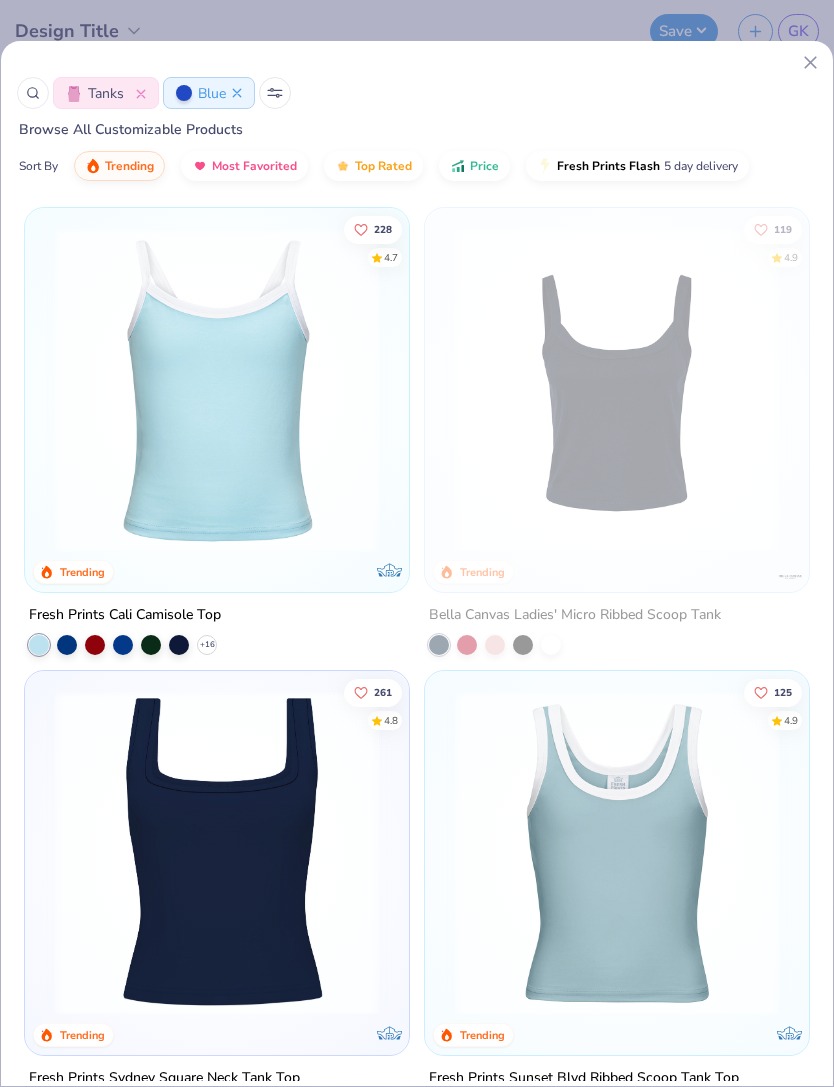 click at bounding box center (217, 853) 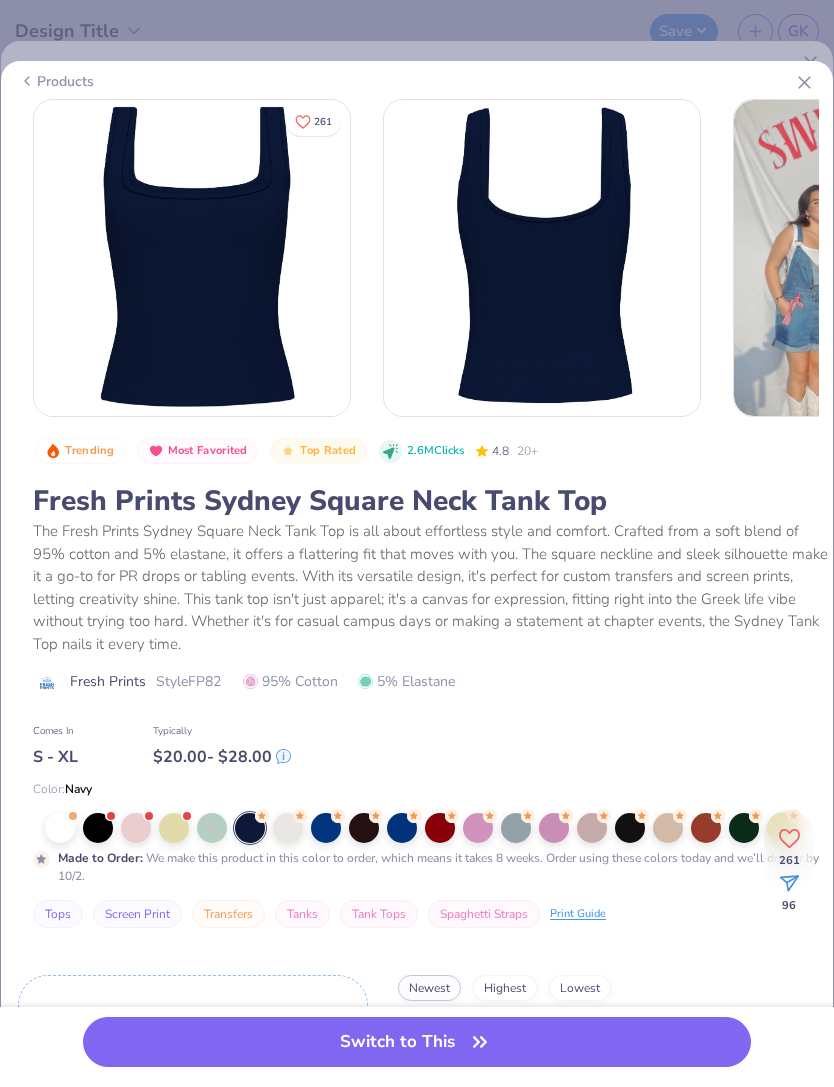 click on "Switch to This" at bounding box center [416, 1042] 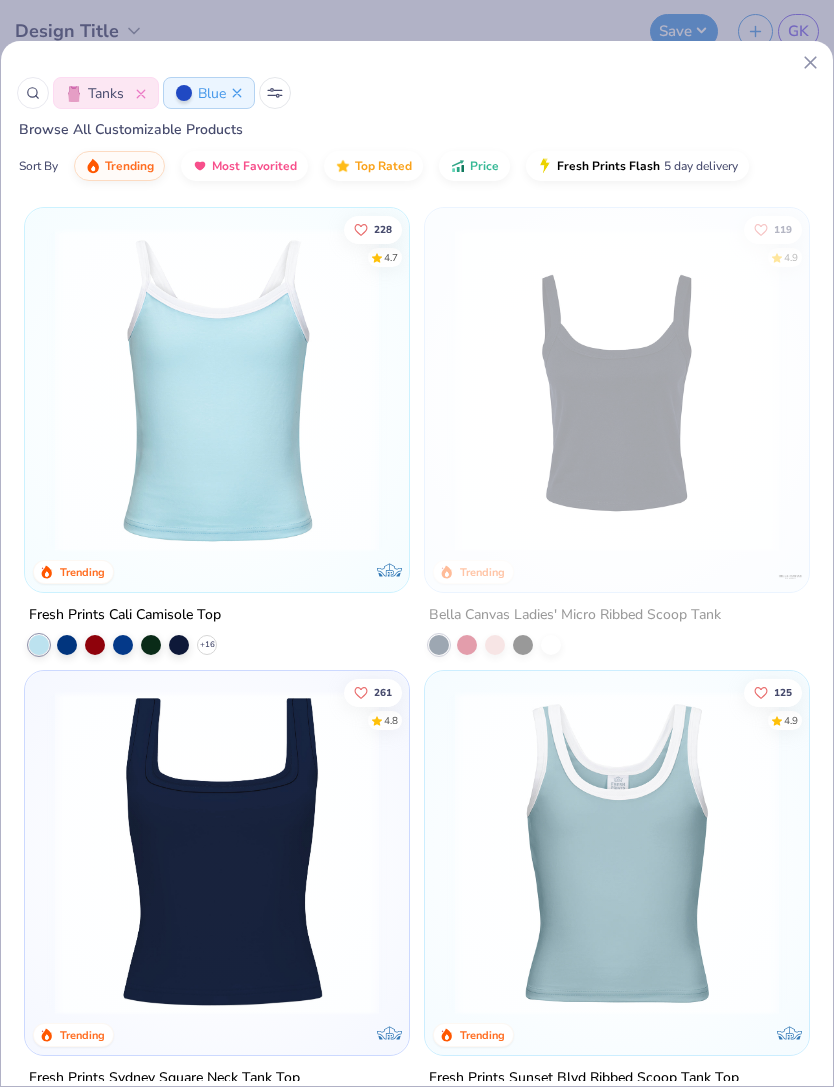 scroll, scrollTop: 0, scrollLeft: 0, axis: both 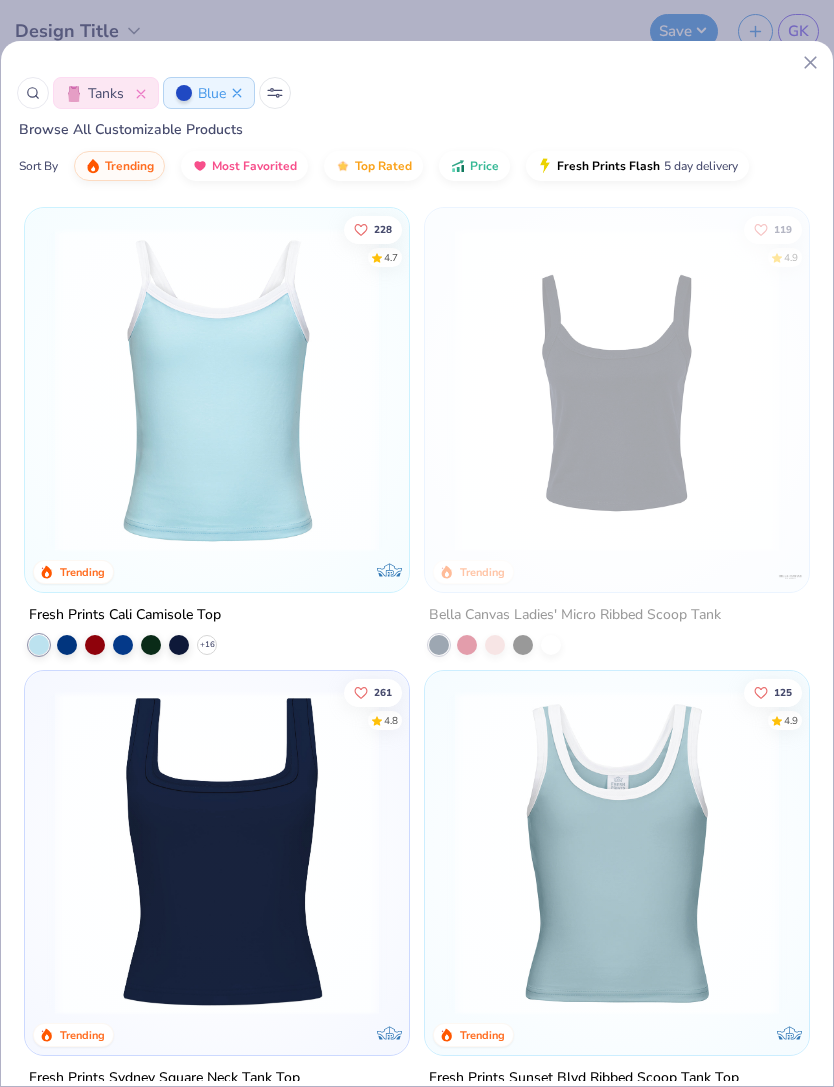 click 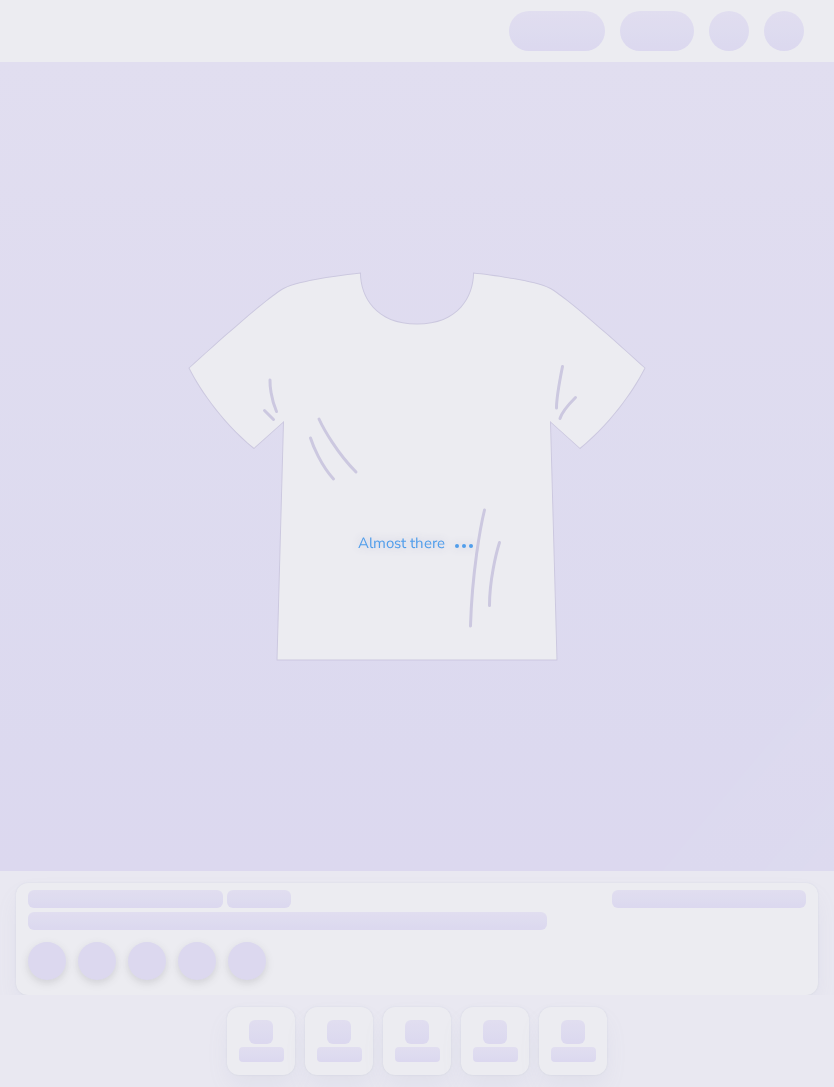 scroll, scrollTop: 0, scrollLeft: 0, axis: both 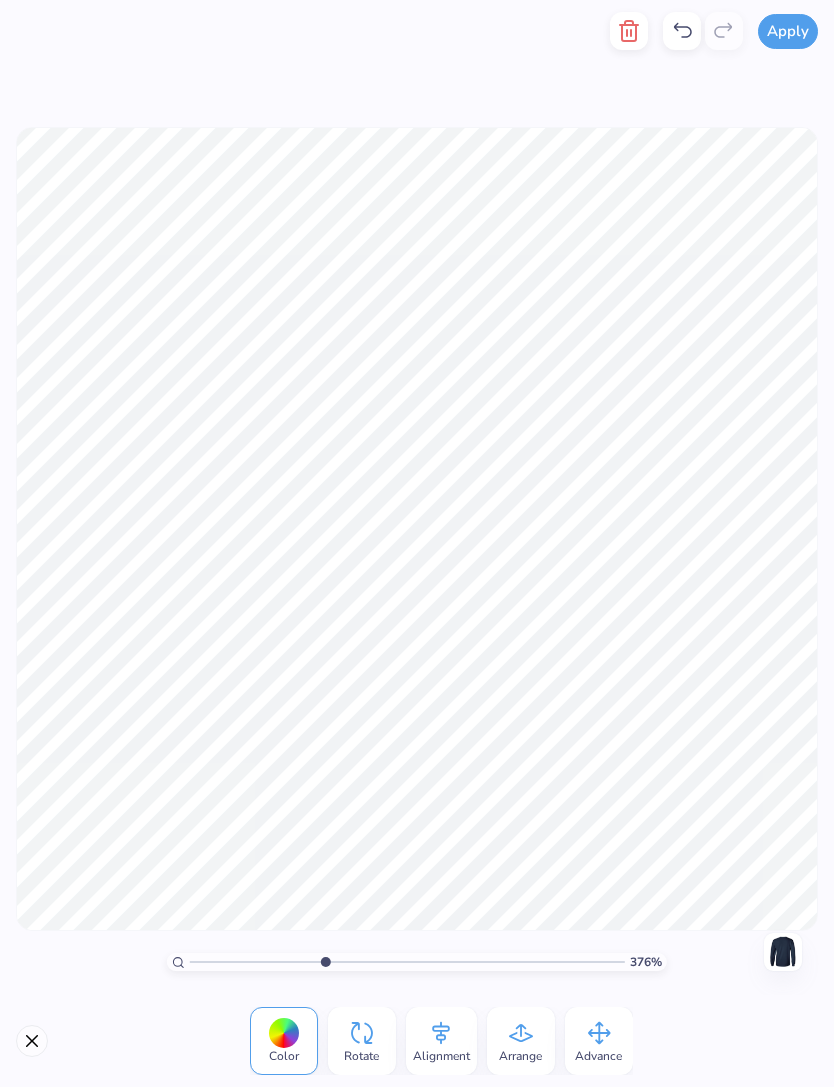 type on "3.76188271540167" 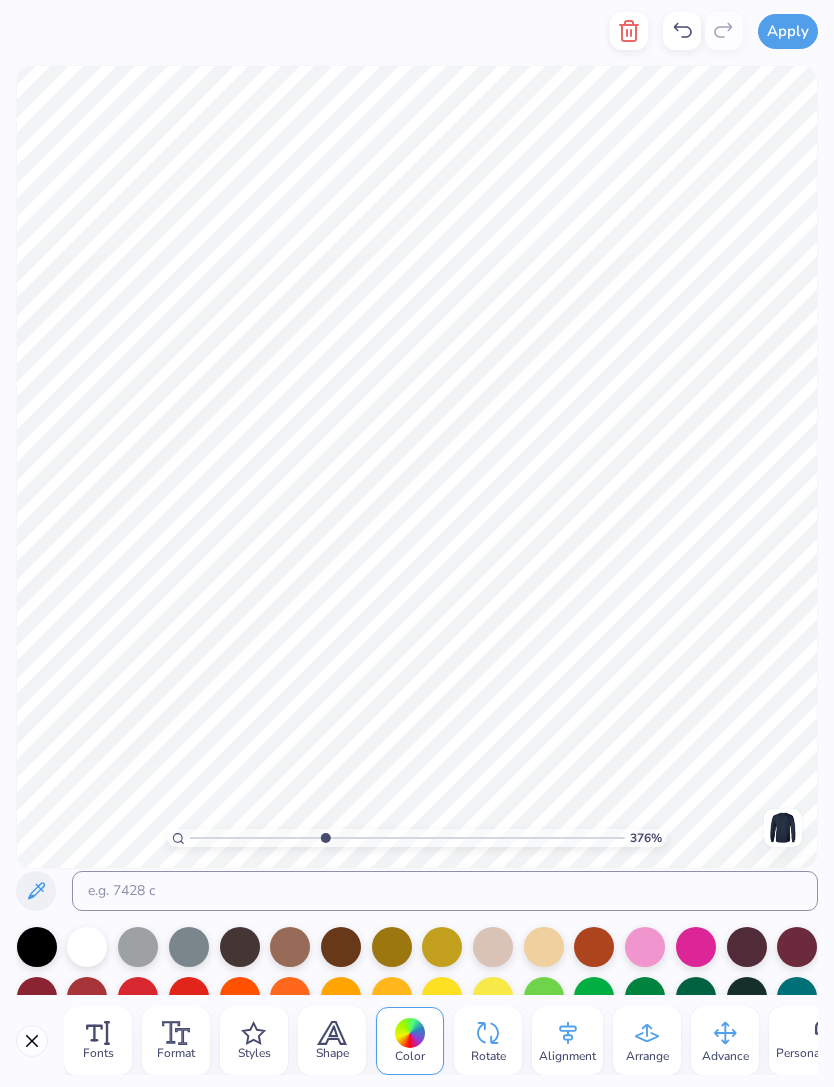 scroll, scrollTop: 0, scrollLeft: 4, axis: horizontal 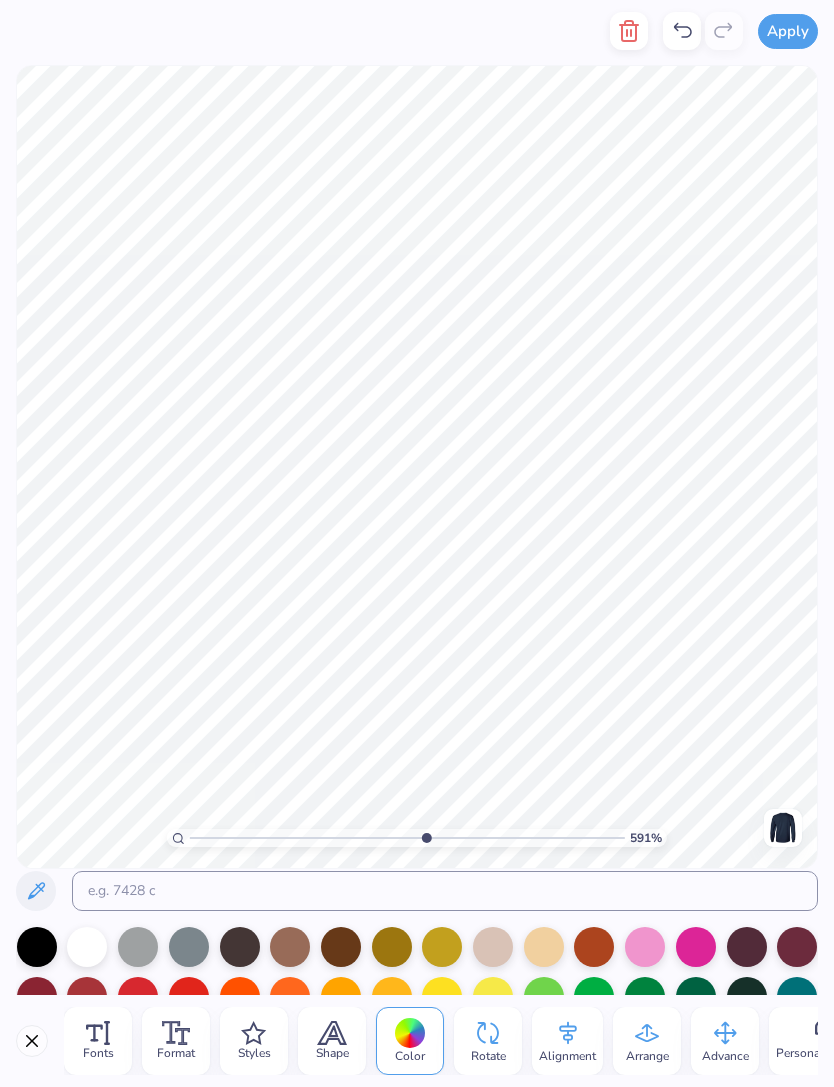type on "5.91437996038636" 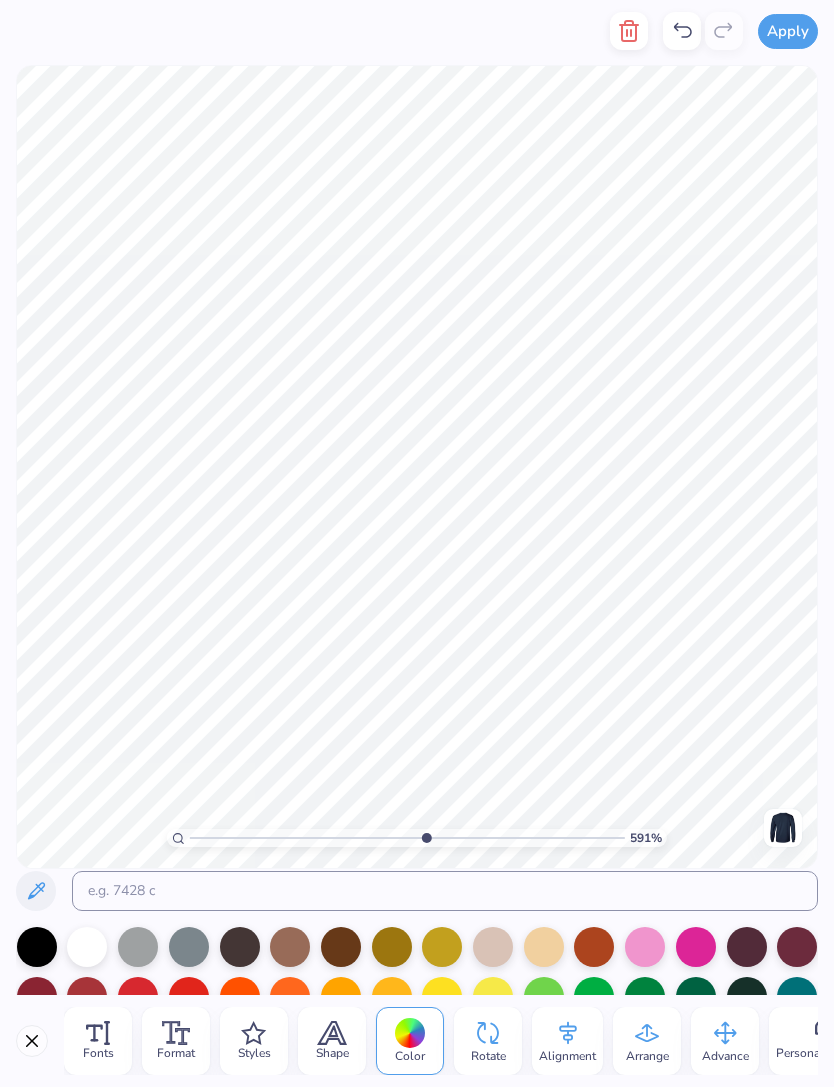 type on "1885" 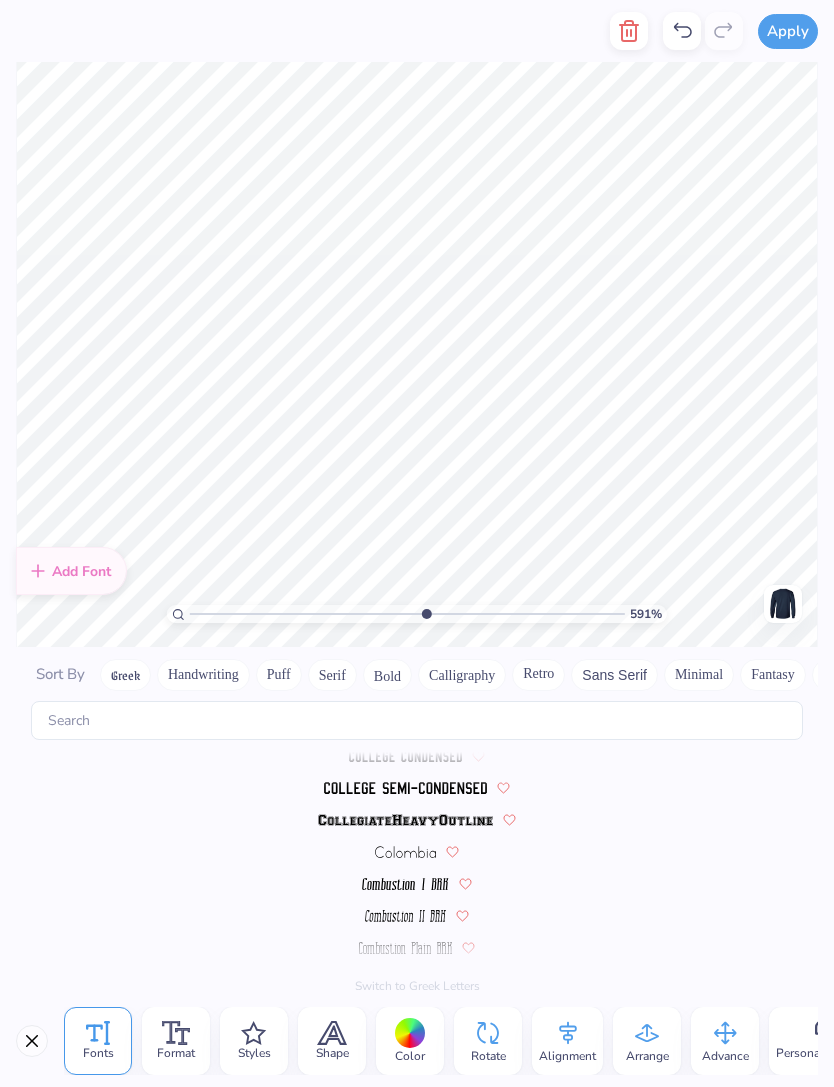 scroll, scrollTop: 3216, scrollLeft: 0, axis: vertical 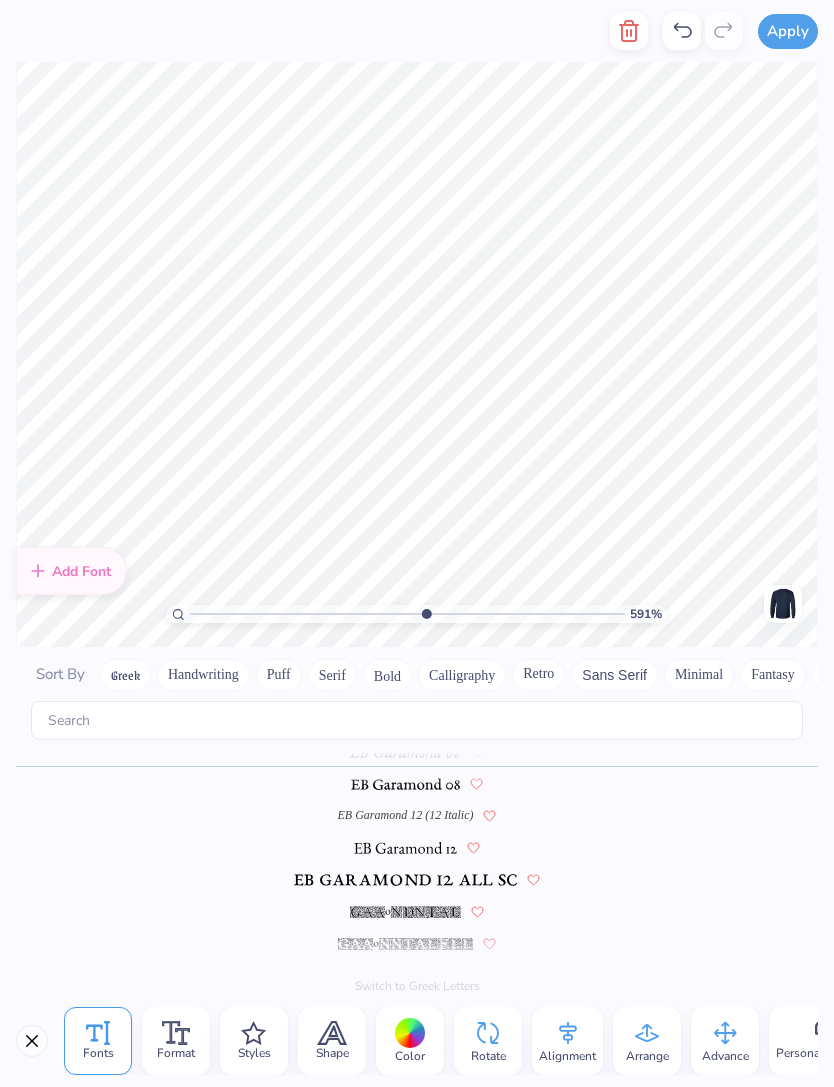 click at bounding box center [406, 783] 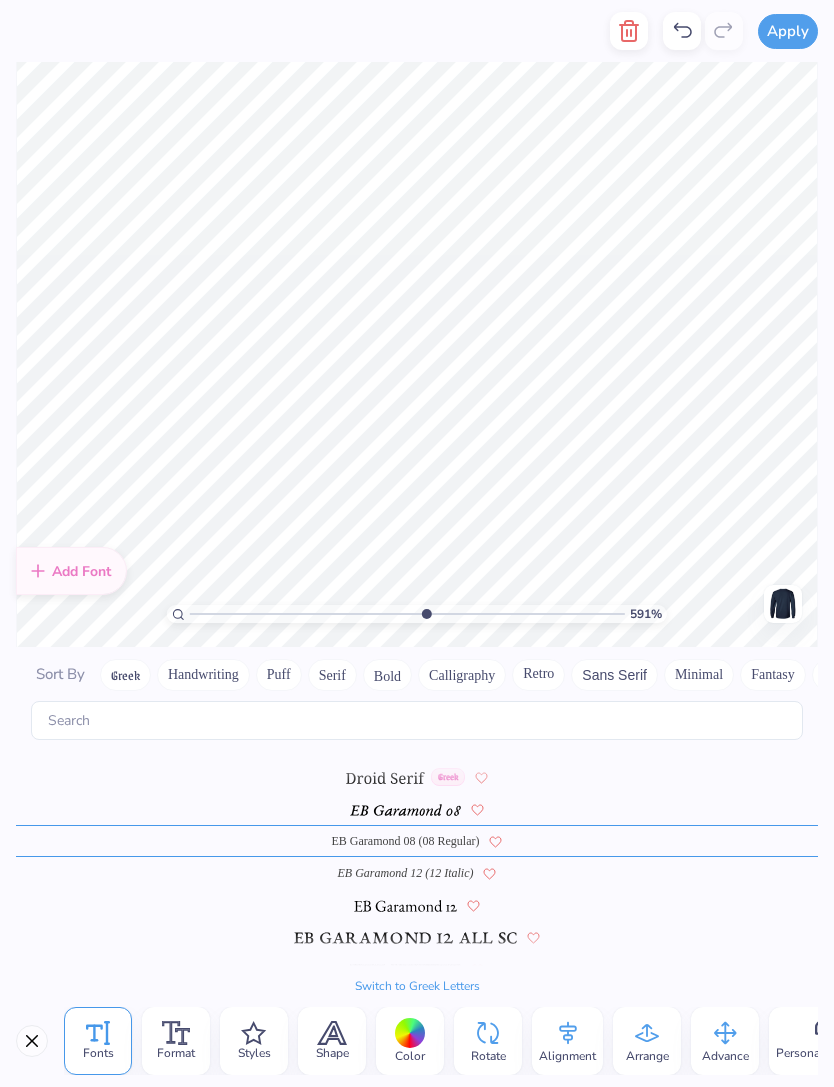 scroll, scrollTop: 3130, scrollLeft: 0, axis: vertical 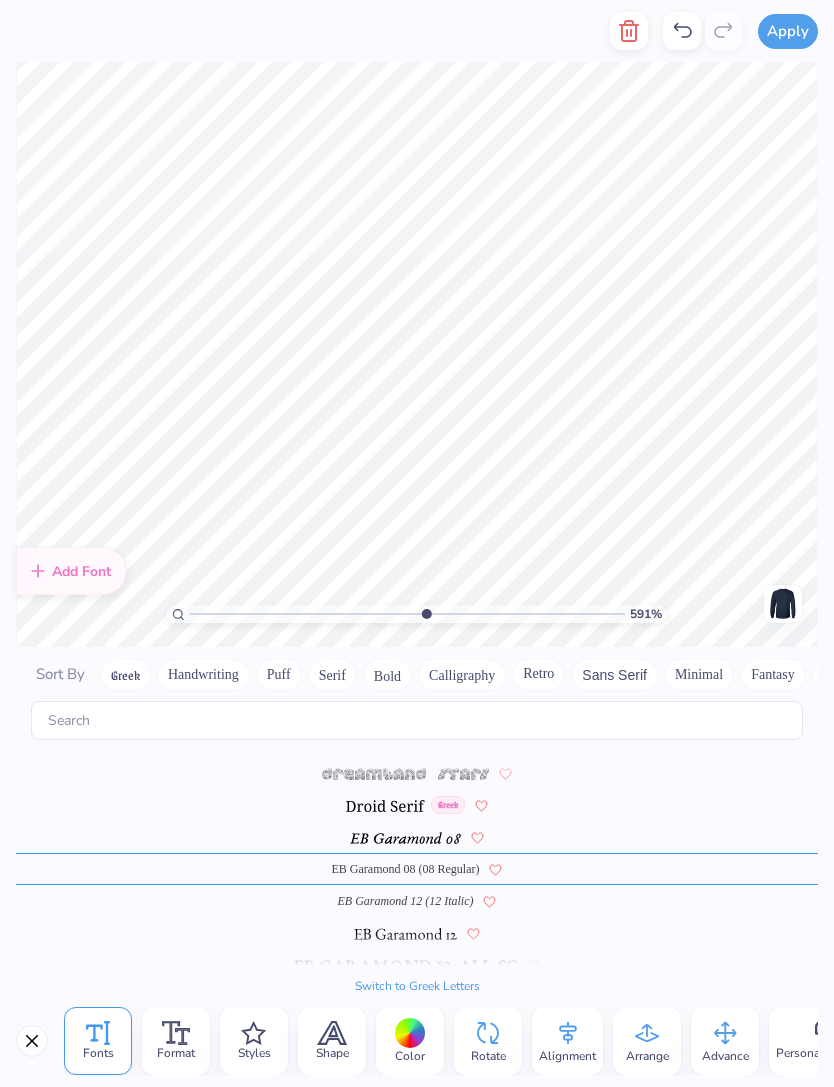 click on "Greek" at bounding box center [417, 805] 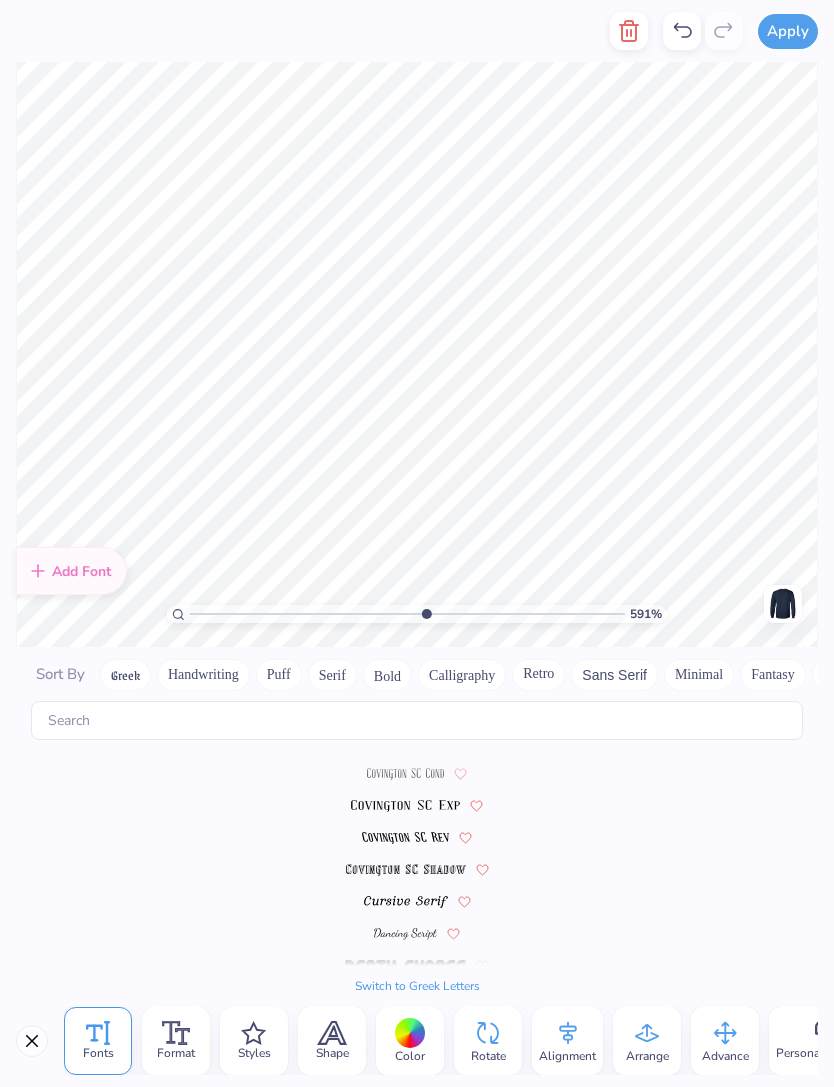 scroll, scrollTop: 2842, scrollLeft: 0, axis: vertical 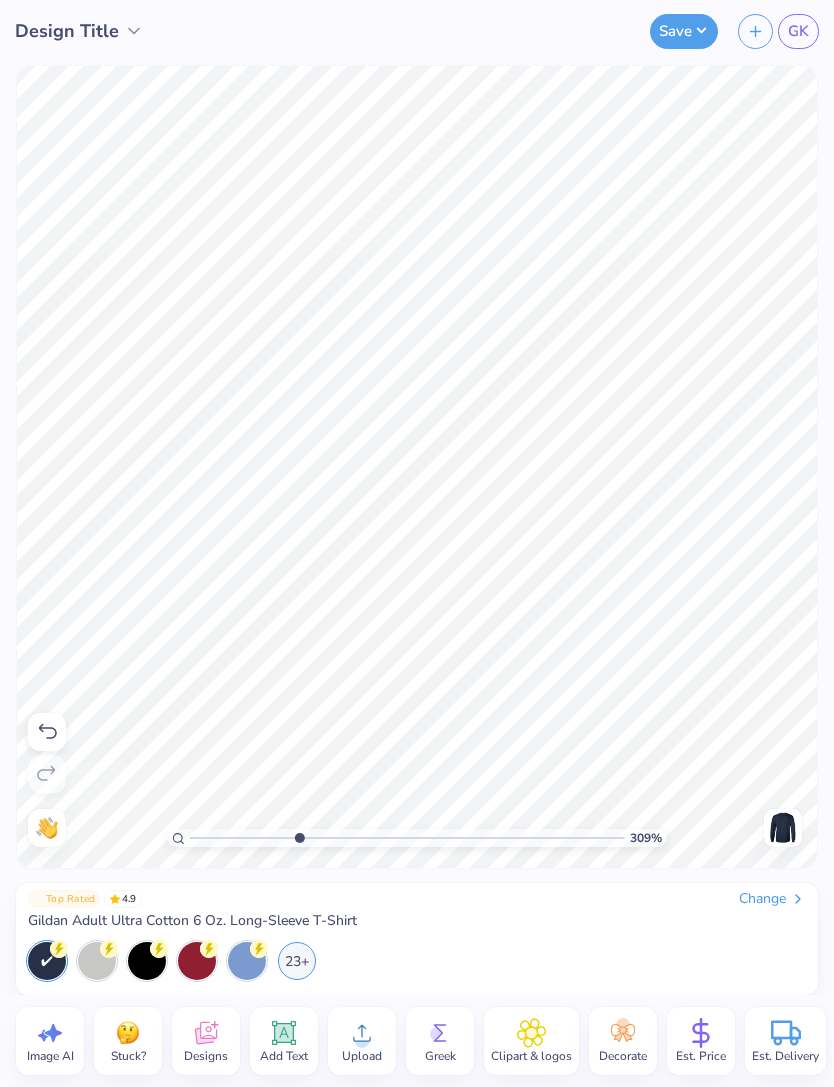 type on "3.23812941802595" 